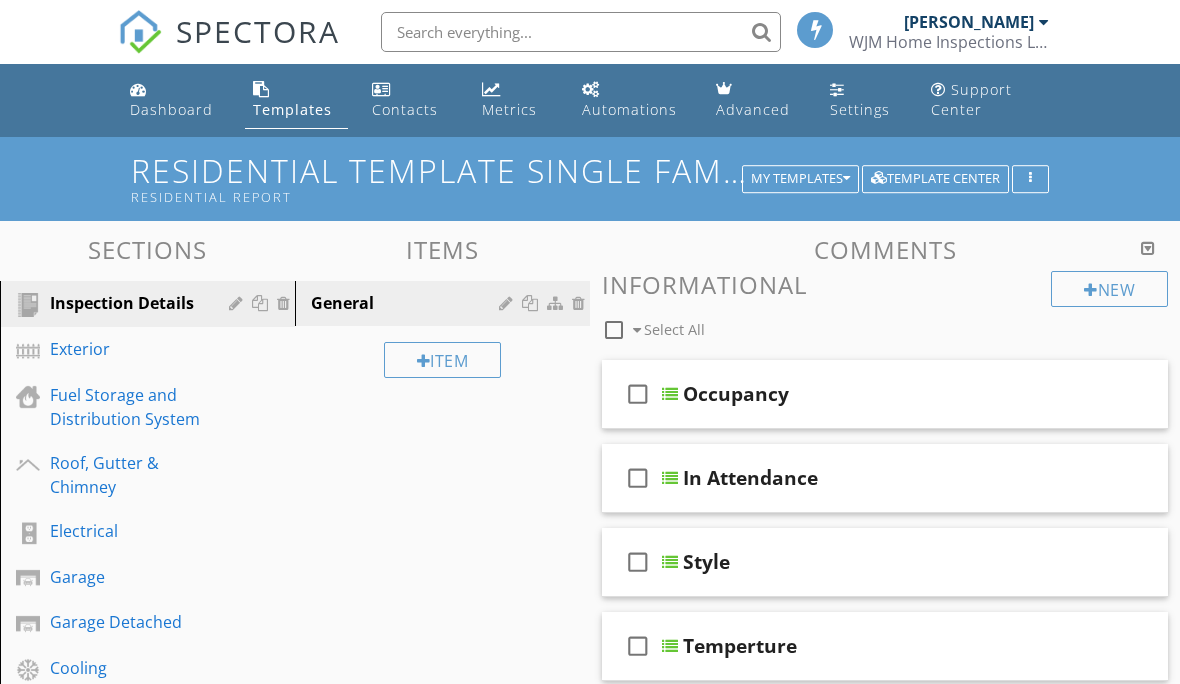 scroll, scrollTop: 86, scrollLeft: 0, axis: vertical 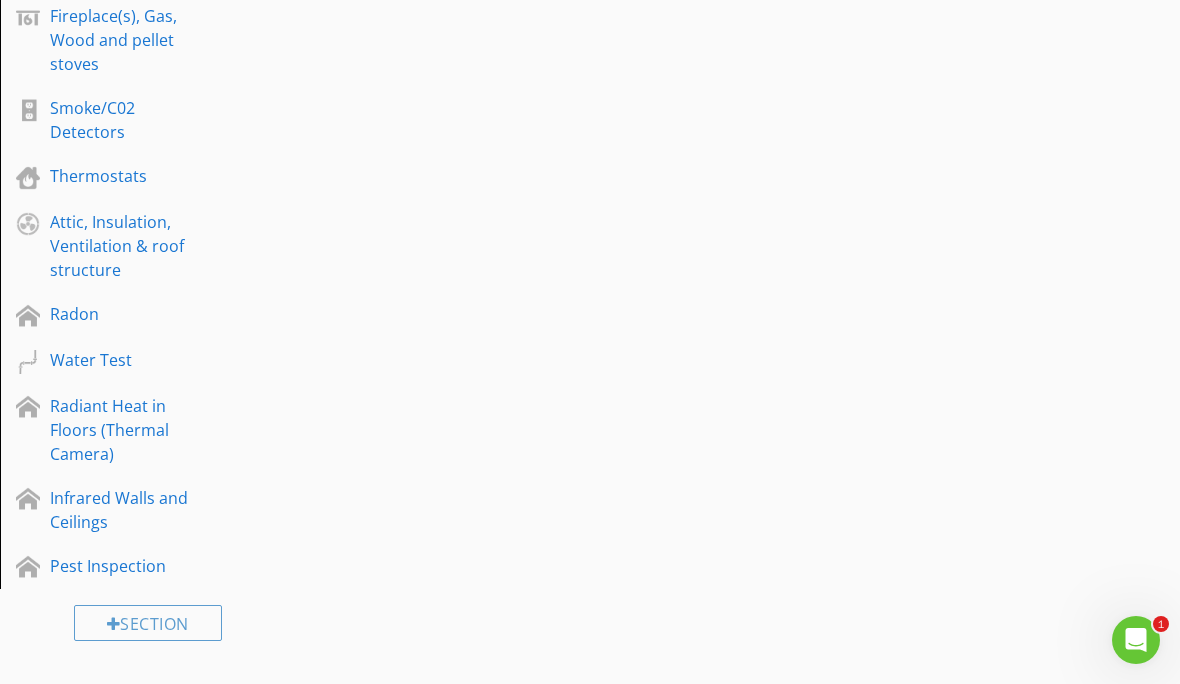 click on "Attic, Insulation, Ventilation & roof structure" at bounding box center (125, 246) 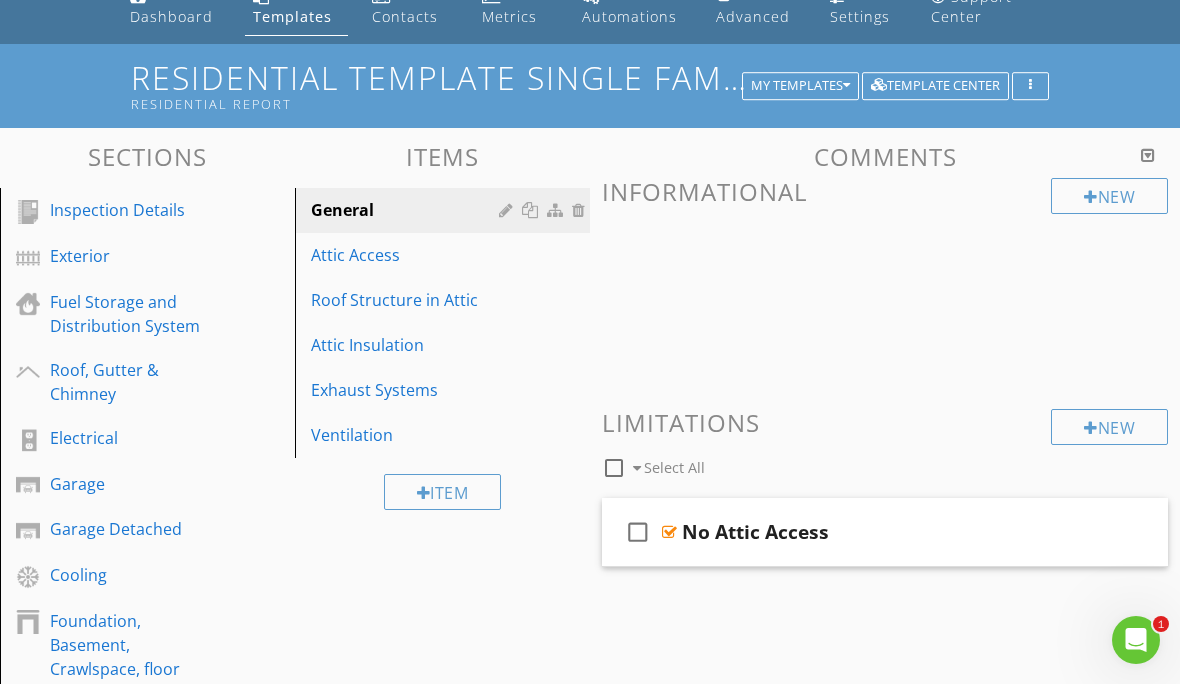 scroll, scrollTop: 83, scrollLeft: 0, axis: vertical 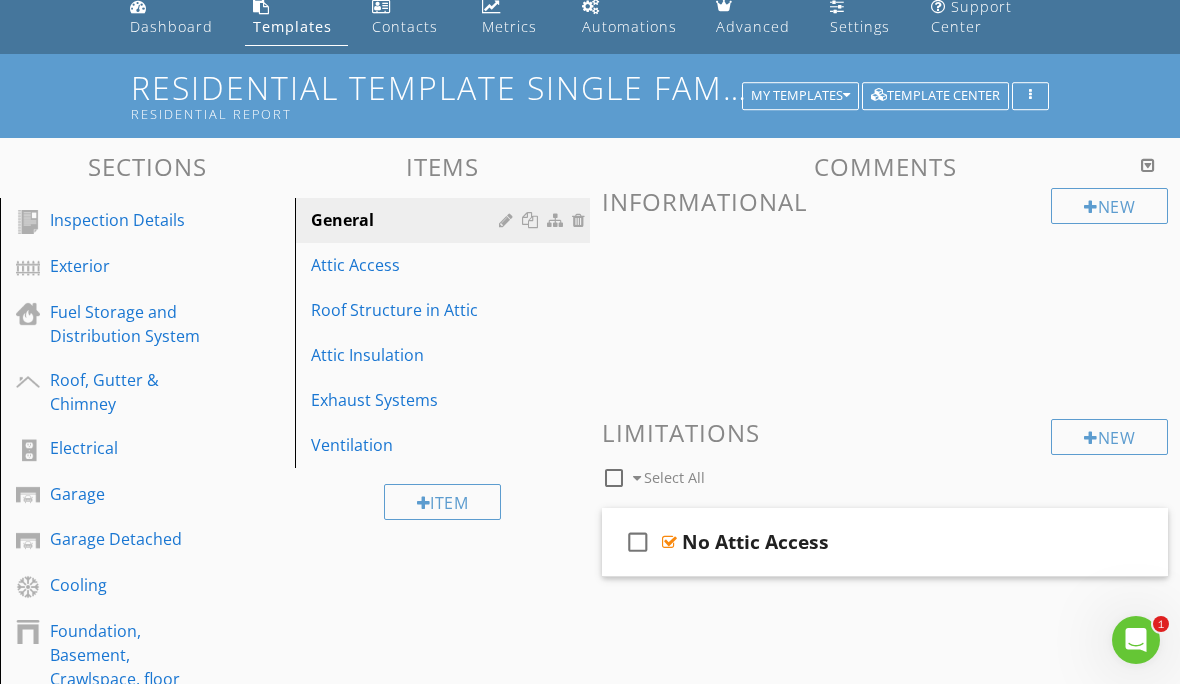 click on "Roof Structure in Attic" at bounding box center (408, 310) 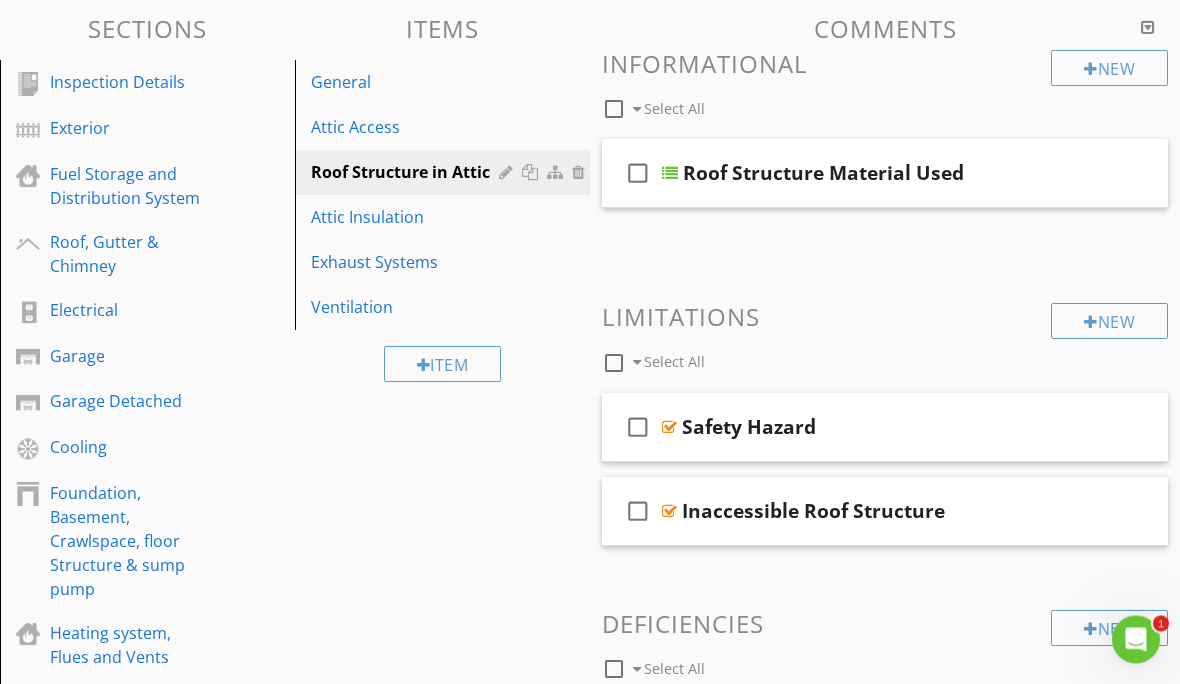 scroll, scrollTop: 212, scrollLeft: 0, axis: vertical 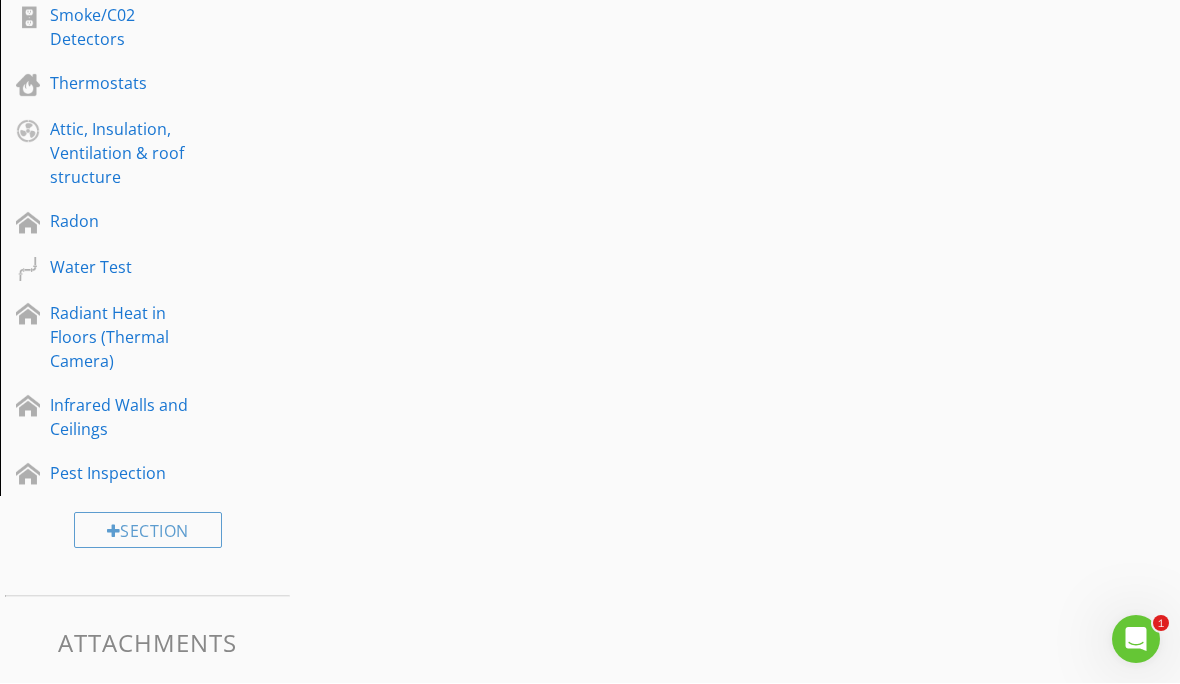 click on "Attic, Insulation, Ventilation & roof structure" at bounding box center [125, 154] 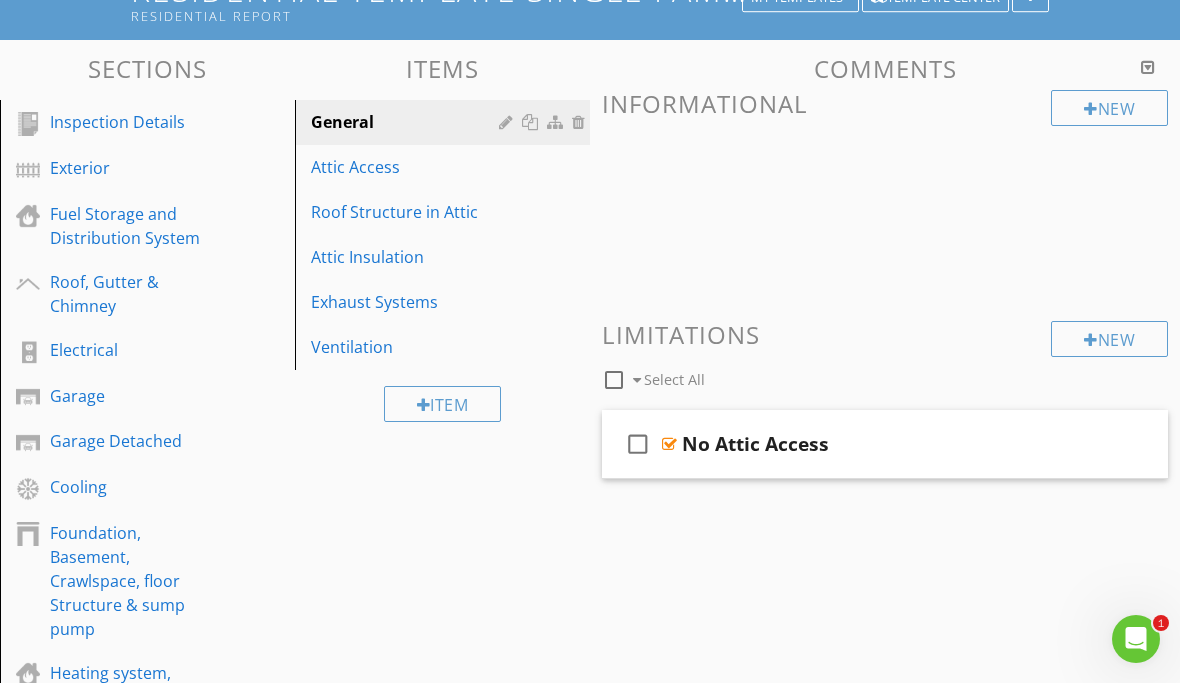 scroll, scrollTop: 181, scrollLeft: 0, axis: vertical 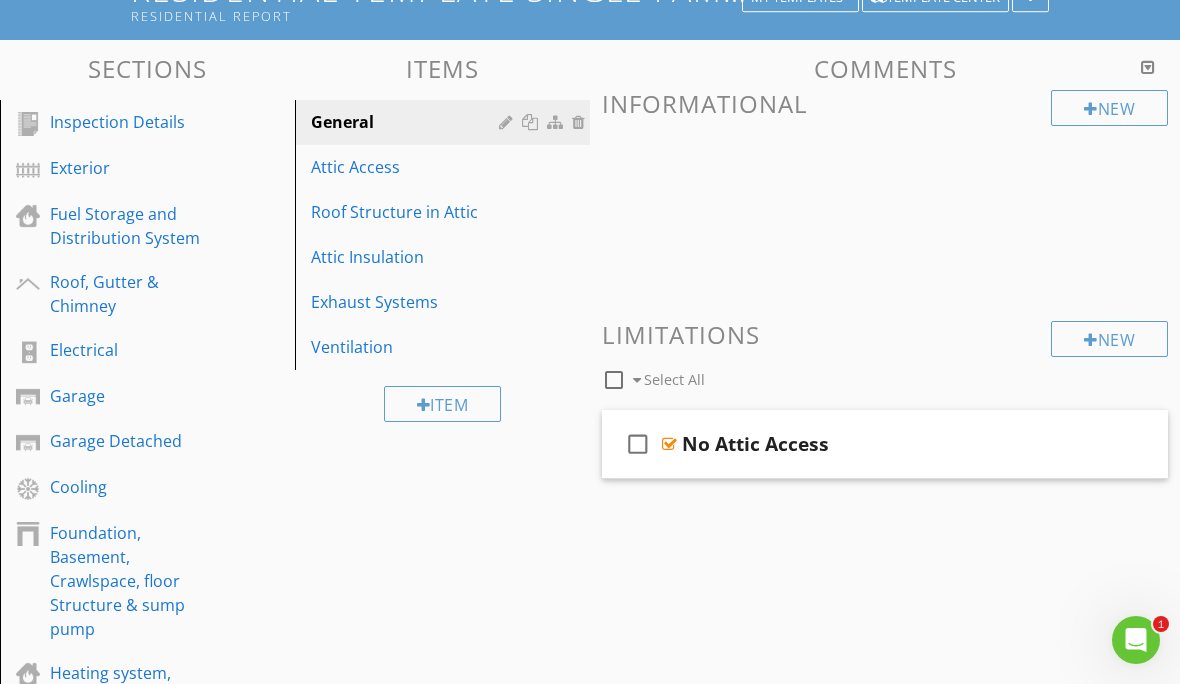 click on "Roof Structure in Attic" at bounding box center [408, 212] 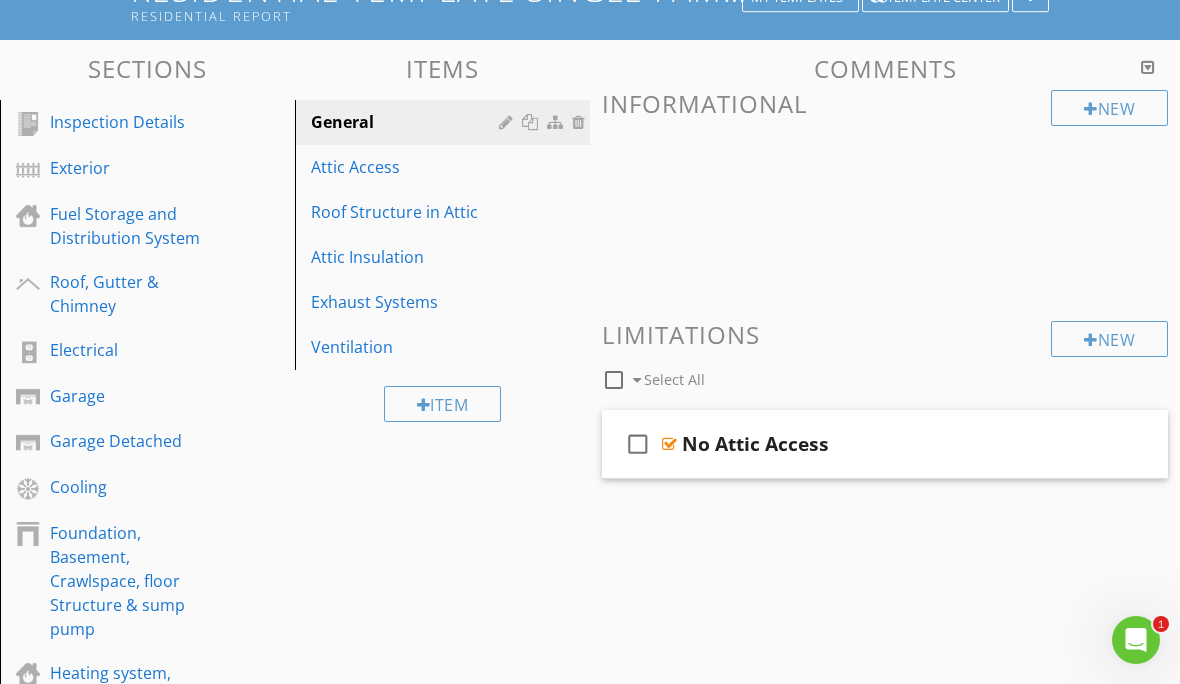 click on "Roof Structure in Attic" at bounding box center [408, 212] 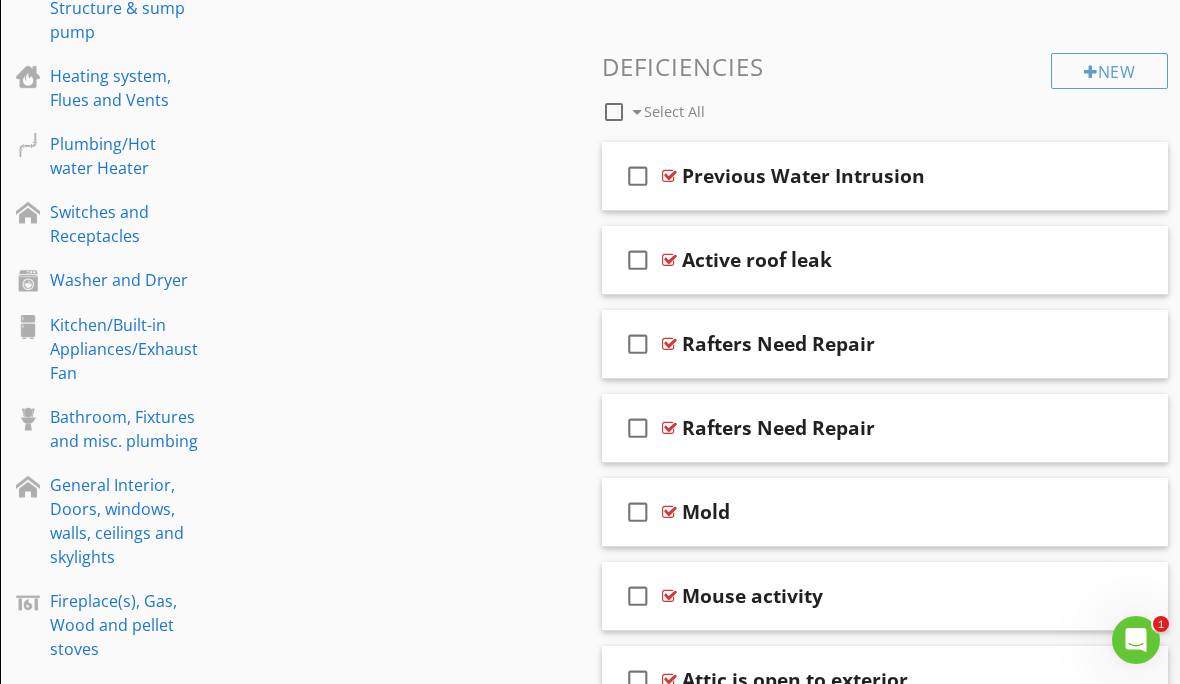 scroll, scrollTop: 786, scrollLeft: 0, axis: vertical 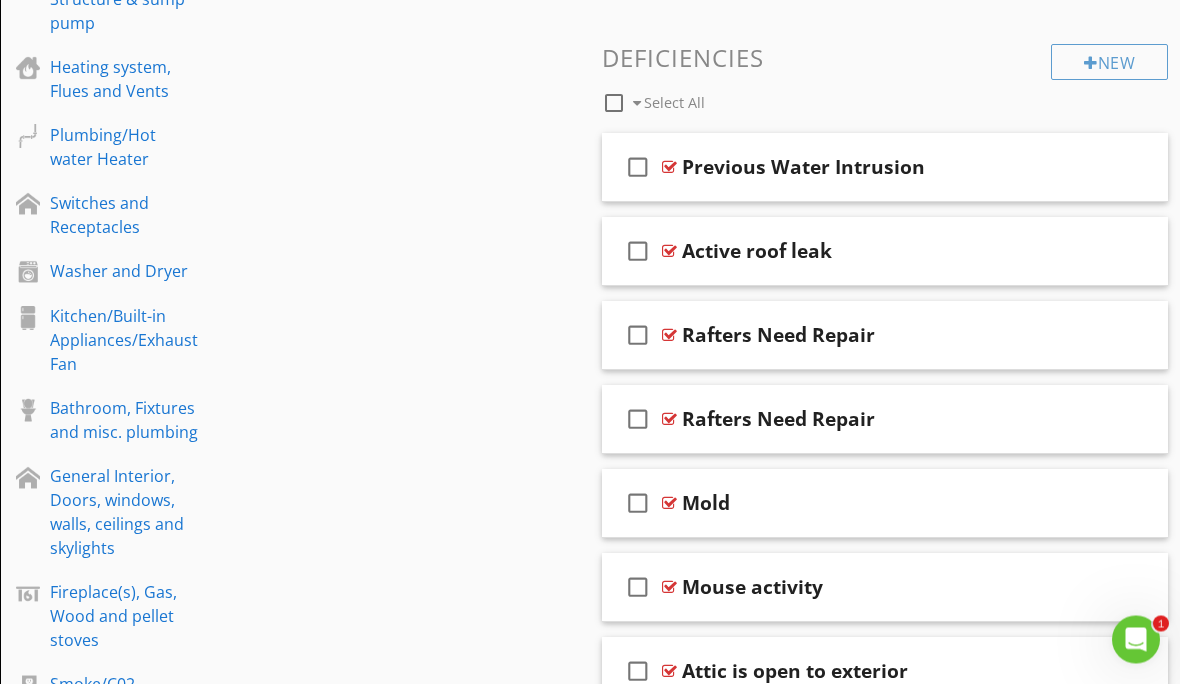 click at bounding box center (1033, 503) 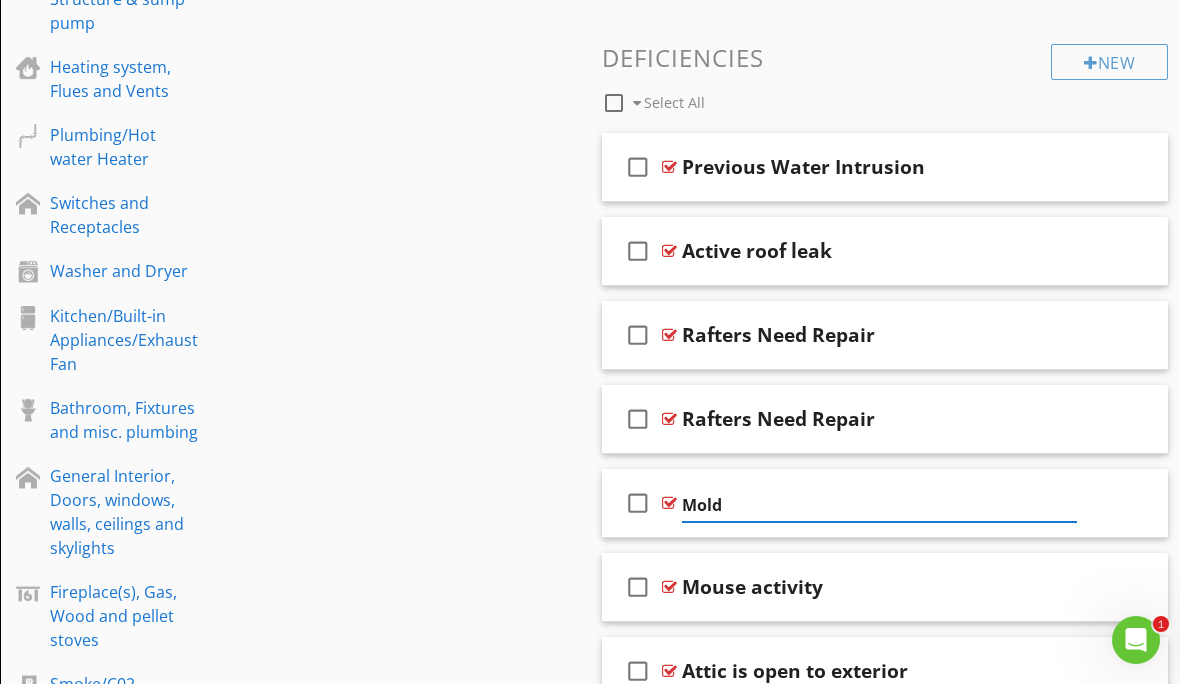 click on "Mold" at bounding box center (879, 505) 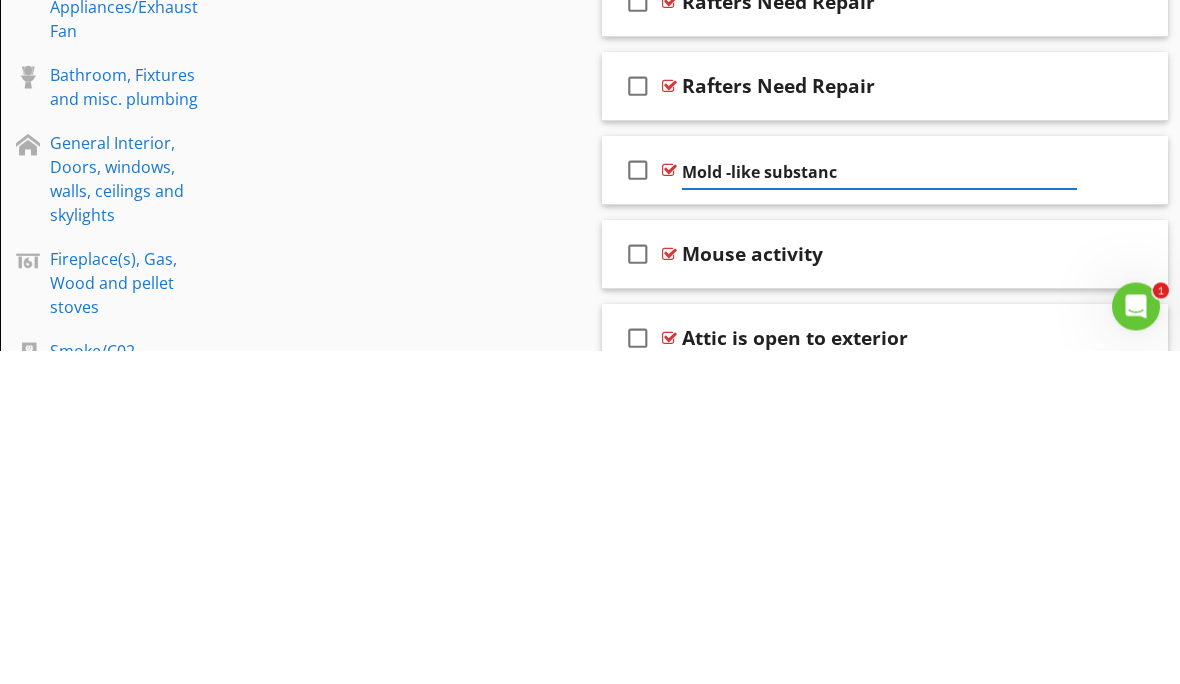 type on "Mold -like substance" 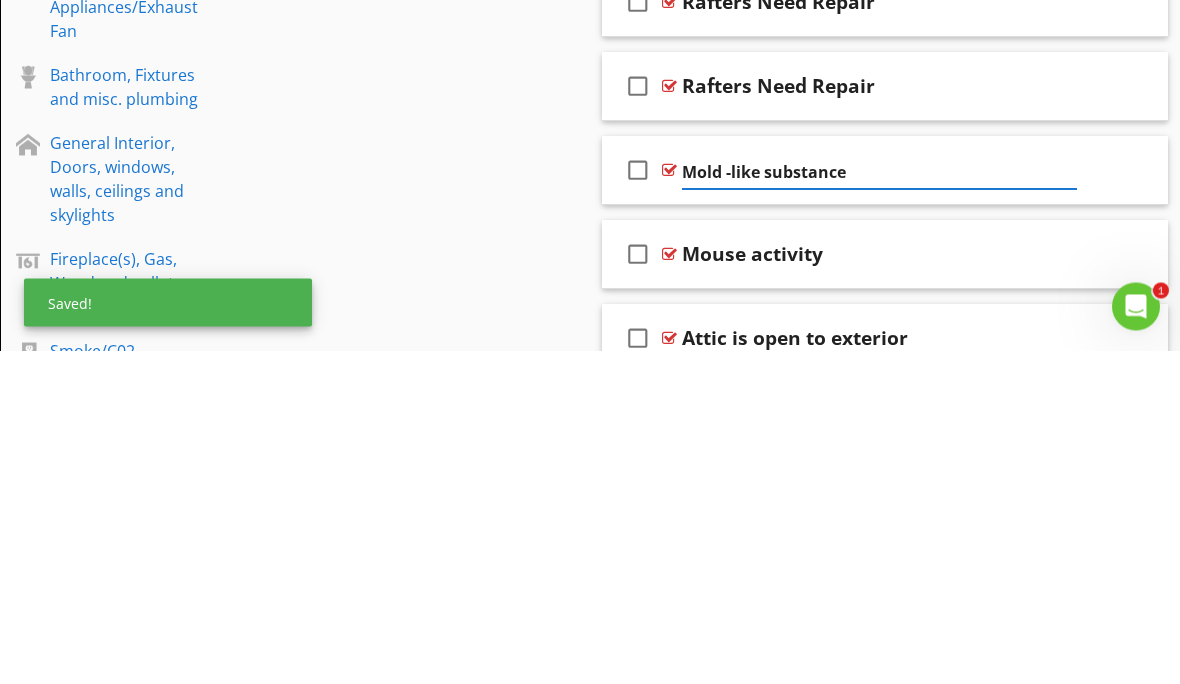 click on "Sections
Inspection Details           Exterior           Fuel Storage and Distribution System           Roof, Gutter & Chimney           Electrical           Garage           Garage Detached           Cooling           Foundation, Basement, Crawlspace, floor Structure & sump pump           Heating system, Flues and Vents           Plumbing/Hot water Heater           Switches and Receptacles           Washer and Dryer            Kitchen/Built-in Appliances/Exhaust Fan           Bathroom, Fixtures and misc. plumbing            General Interior, Doors, windows, walls, ceilings and skylights           Fireplace(s), Gas, Wood and pellet stoves           Smoke/C02 Detectors           Thermostats           Attic, Insulation, Ventilation & roof structure           Radon           Water Test            Radiant Heat in Floors (Thermal Camera)           Infrared Walls and Ceilings           Pest Inspection
Section
Attachments           General" at bounding box center [590, 424] 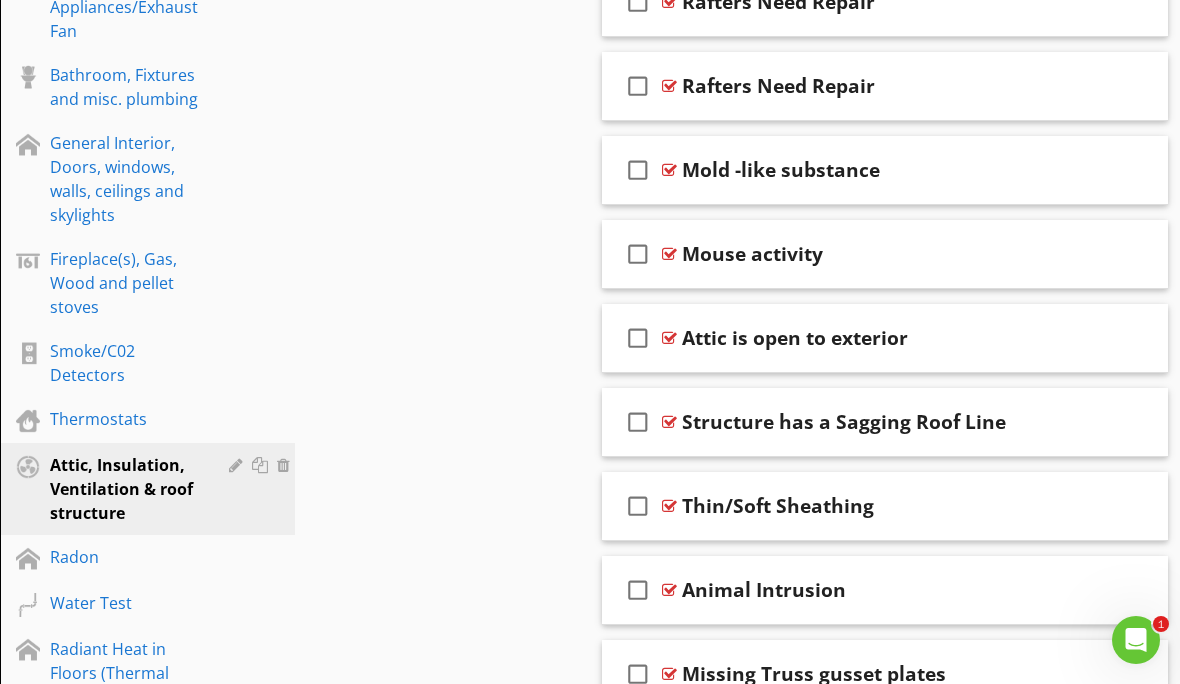 click on "Mold -like substance" at bounding box center (879, 170) 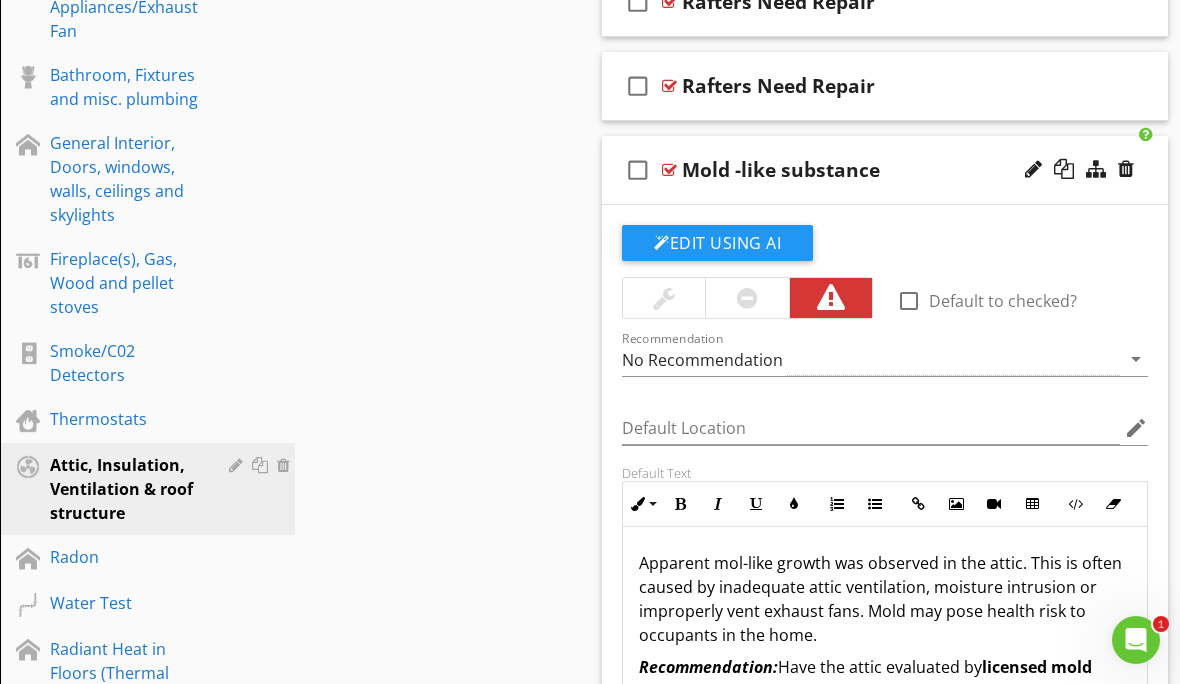 click on "Apparent mol-like growth was observed in the attic. This is often caused by   inadequate attic ventilation, moisture intrusion or improperly vent exhaust fans. Mold may pose health risk to occupants in the home." at bounding box center [885, 599] 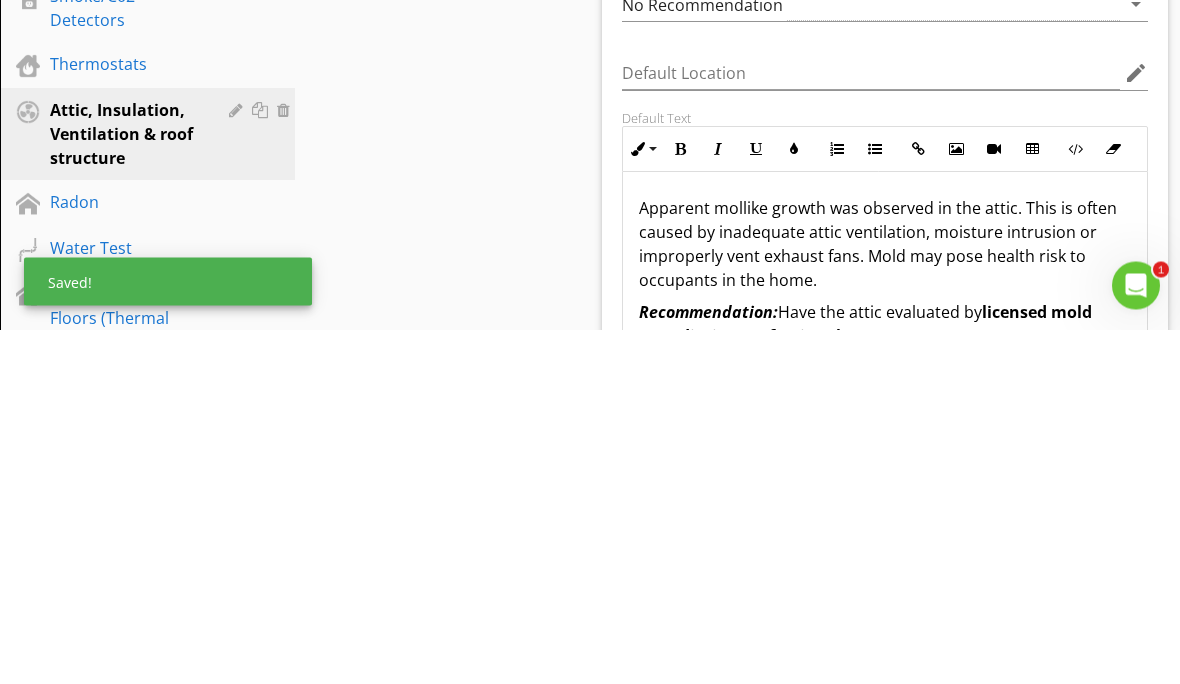 type 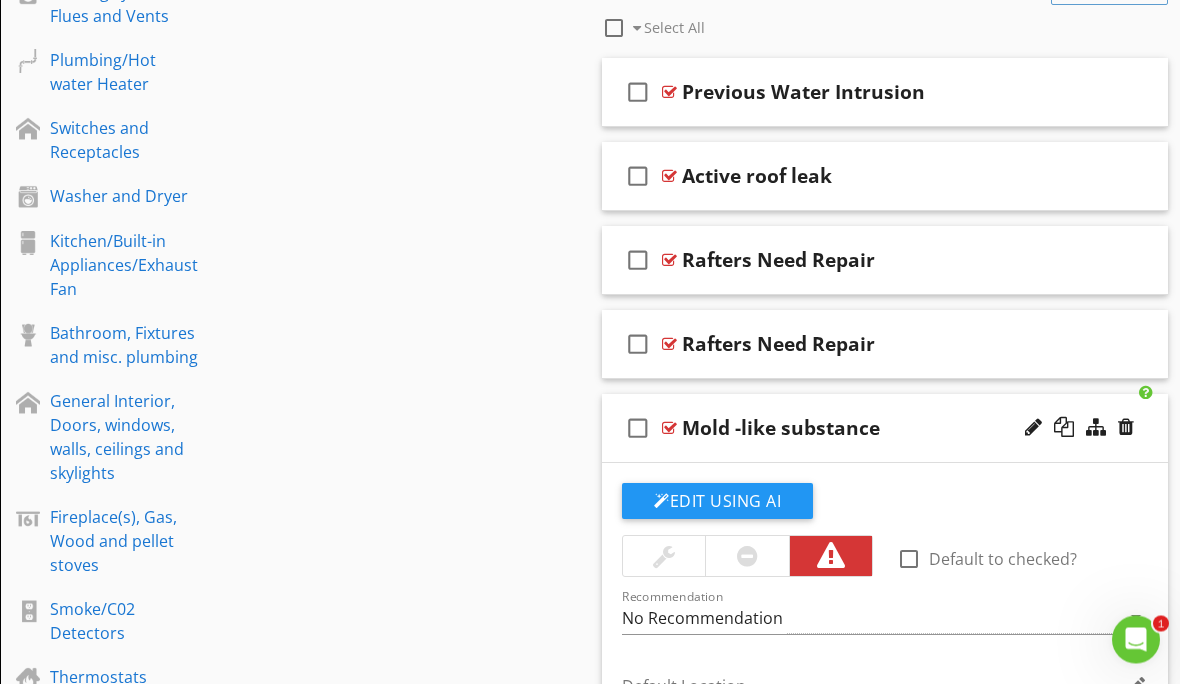scroll, scrollTop: 862, scrollLeft: 0, axis: vertical 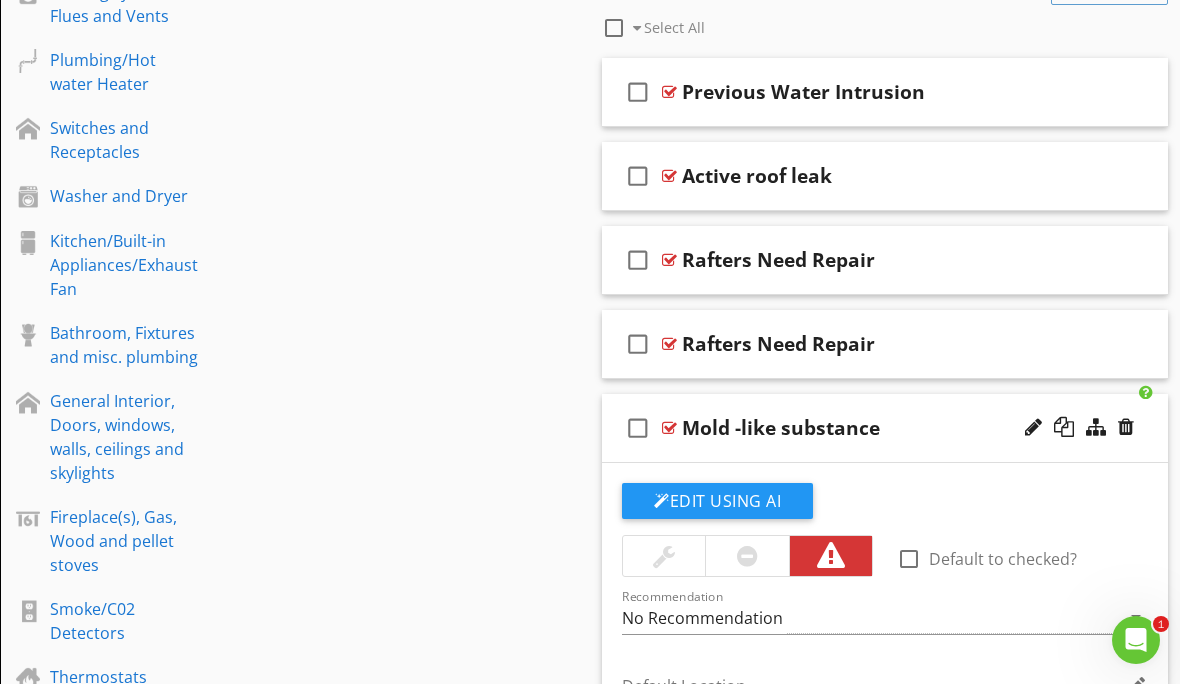 click at bounding box center [1064, 343] 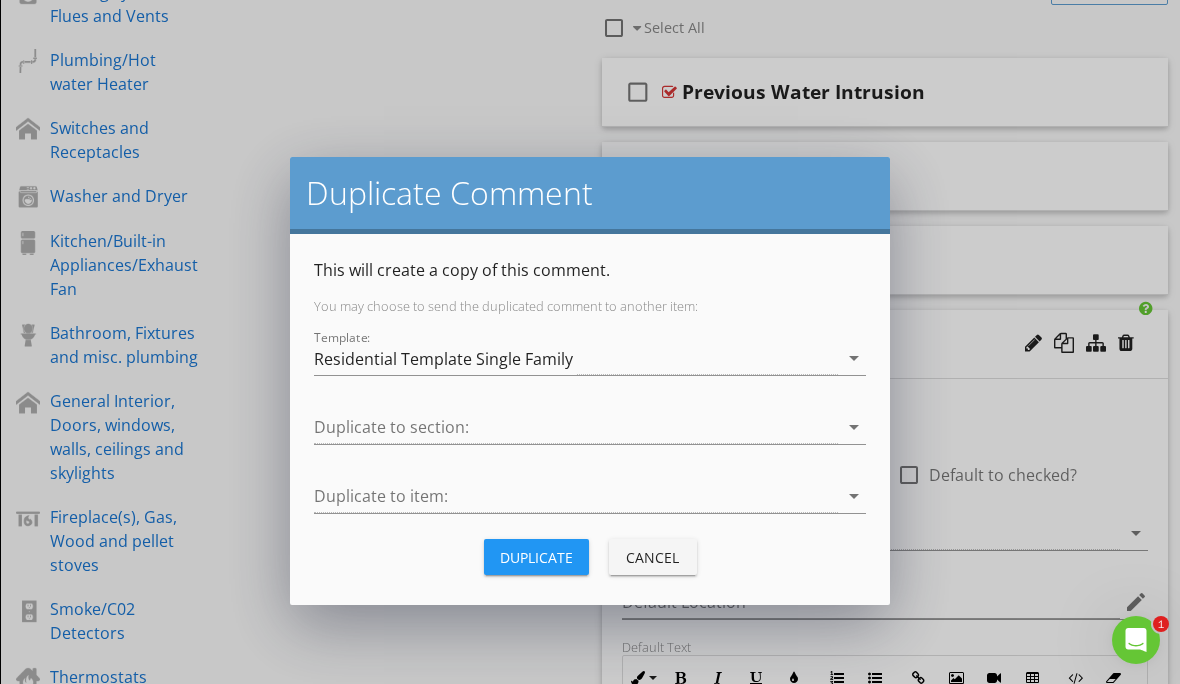 click on "Duplicate" at bounding box center (536, 557) 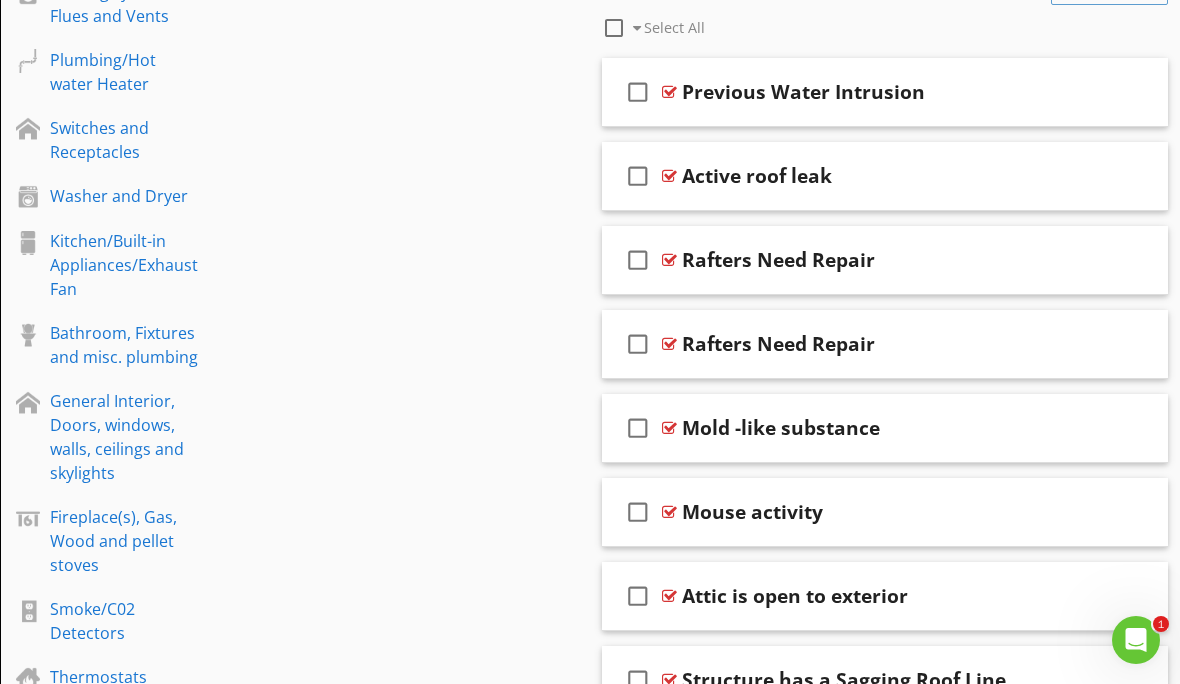 click at bounding box center (1033, 343) 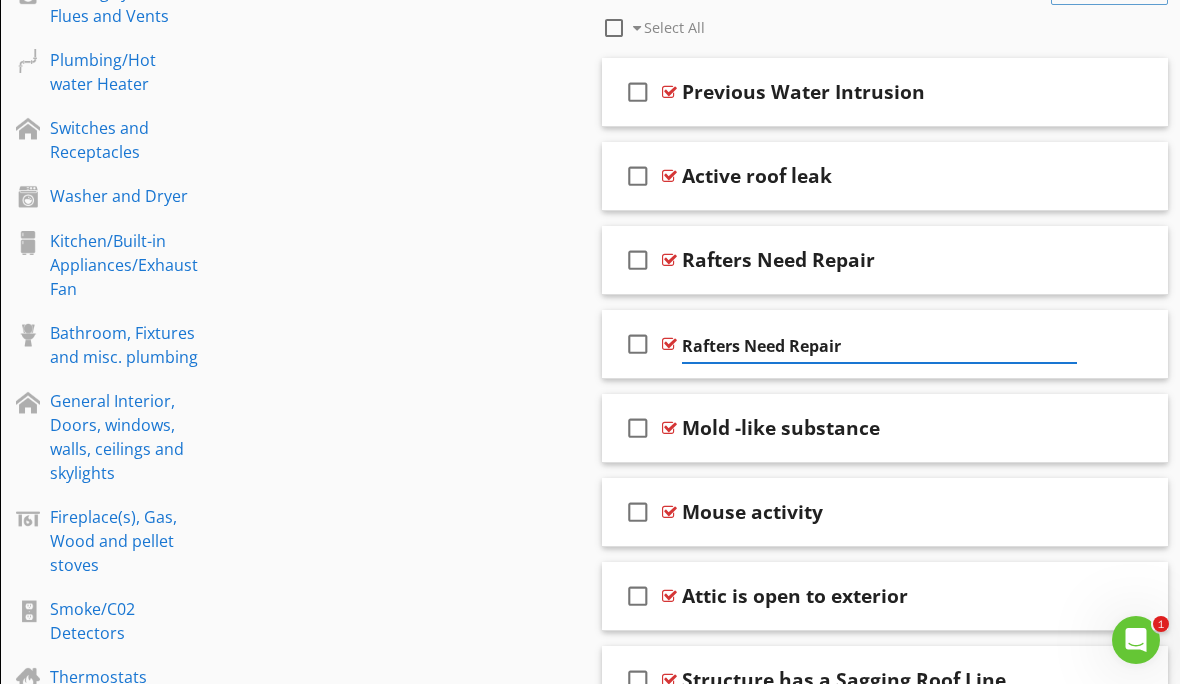 click on "Rafters Need Repair" at bounding box center [879, 346] 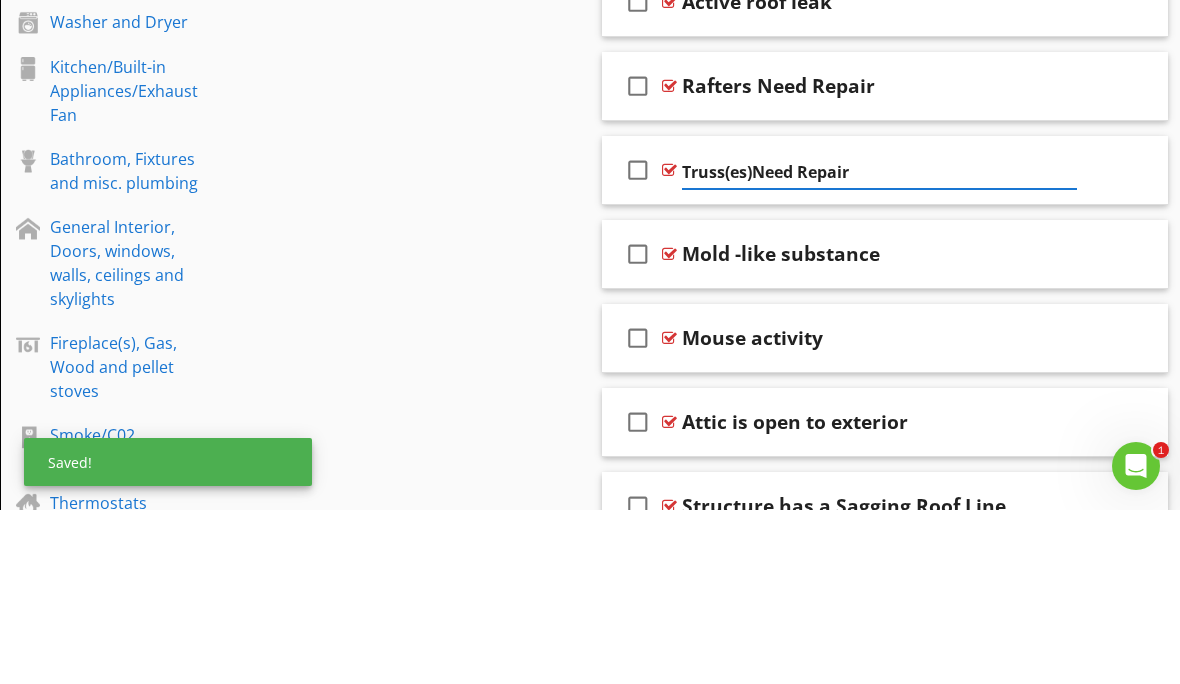 type on "Truss(es) Need Repair" 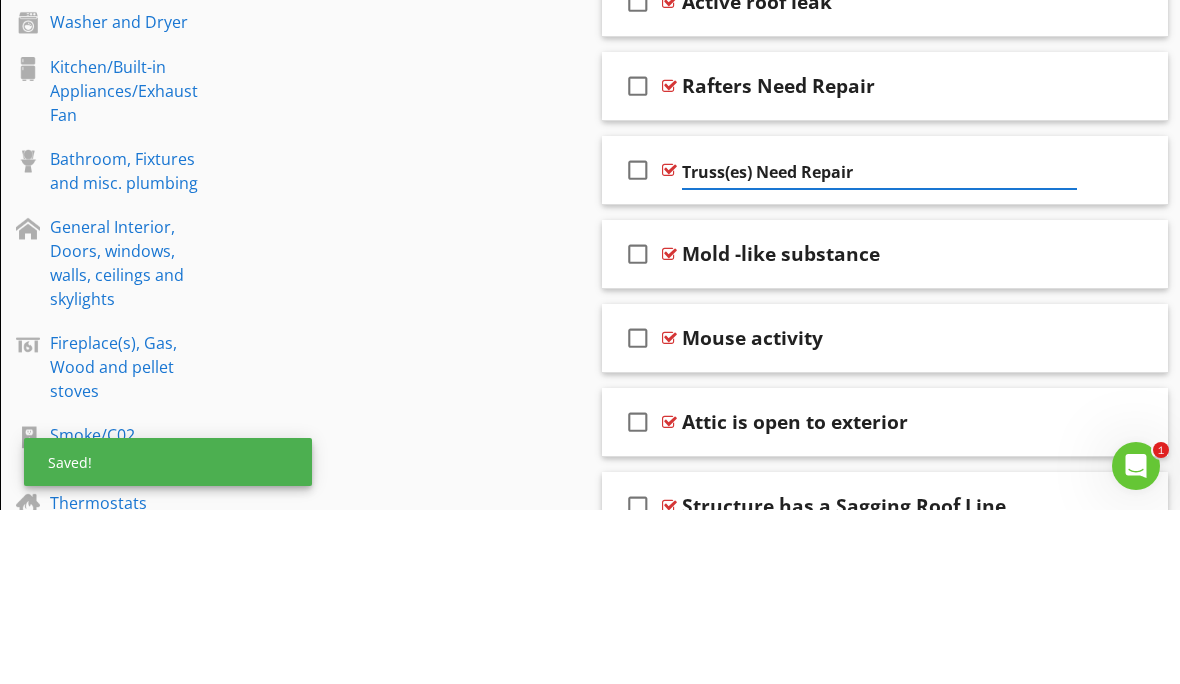 click on "Truss(es) Need Repair" at bounding box center (879, 346) 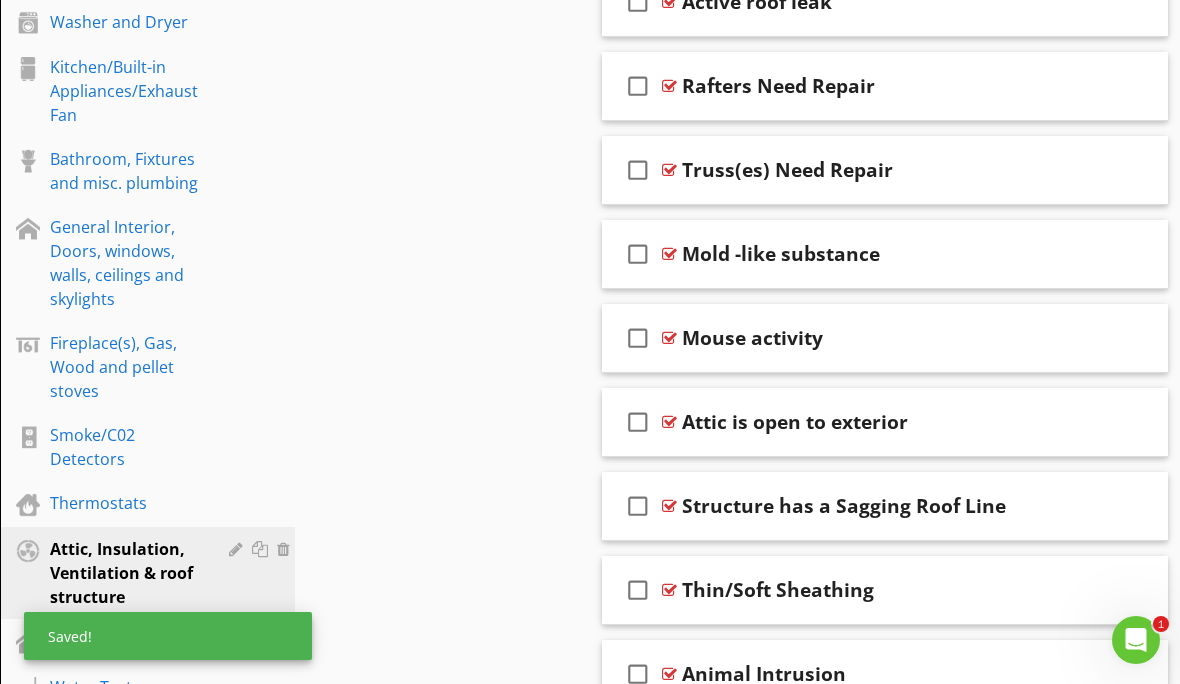 click on "Truss(es) Need Repair" at bounding box center (879, 170) 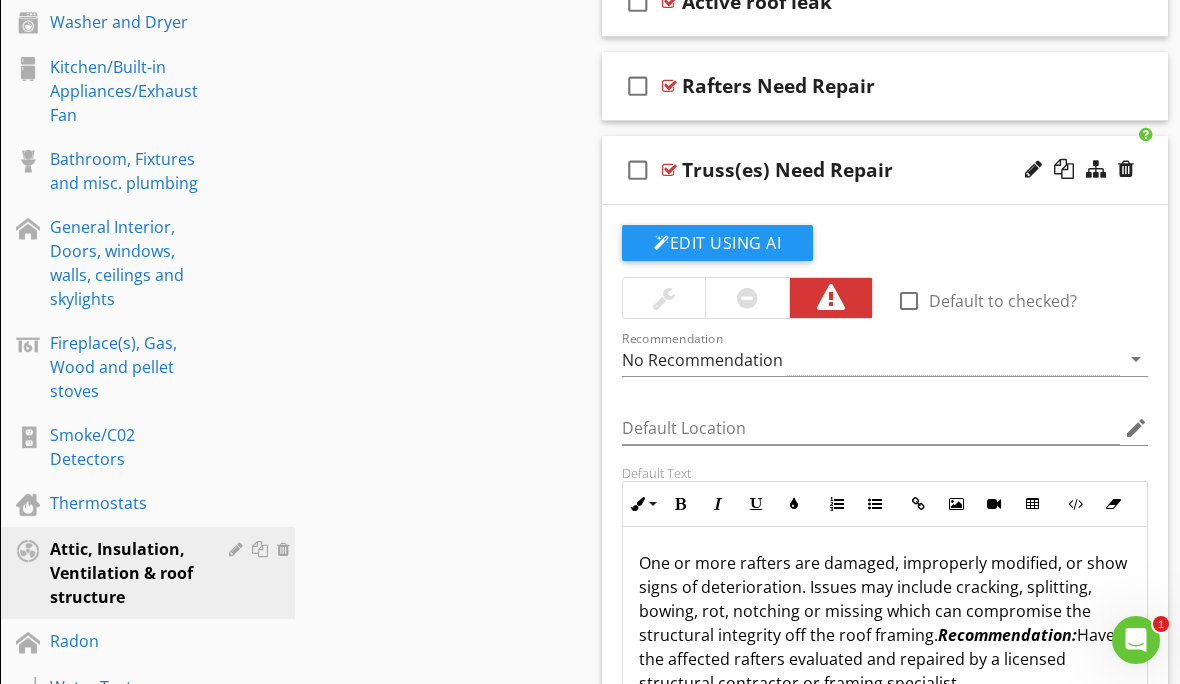 click on "Edit Using AI" at bounding box center [717, 243] 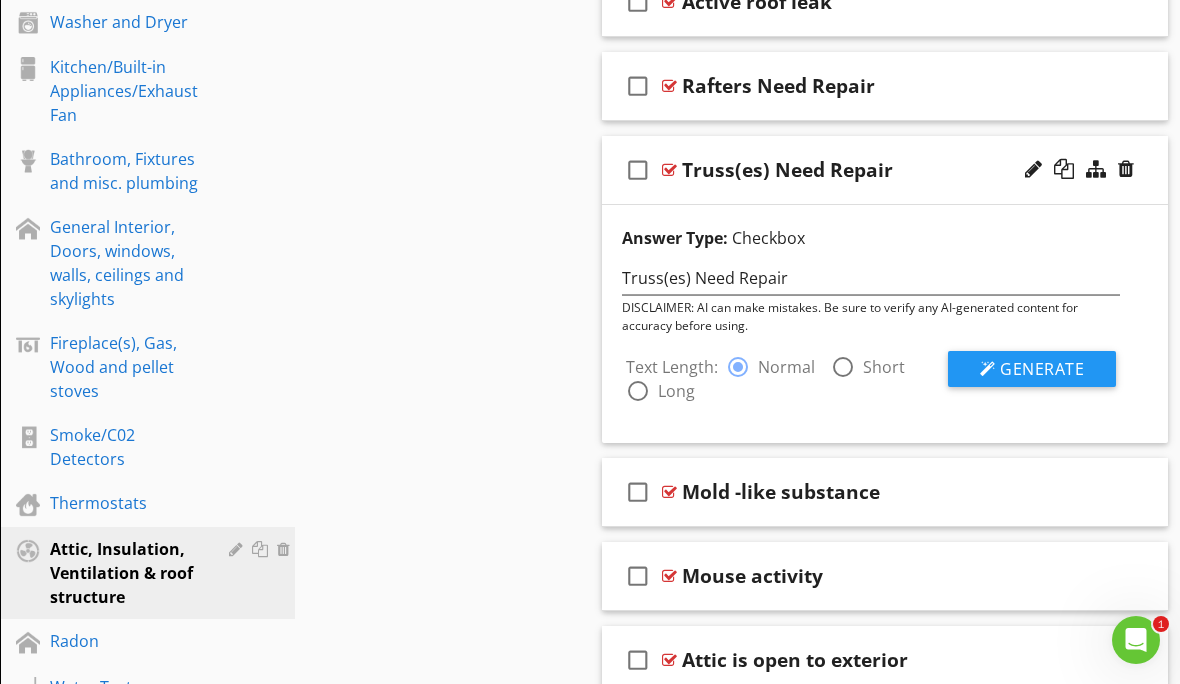 click on "Generate" at bounding box center (1042, 369) 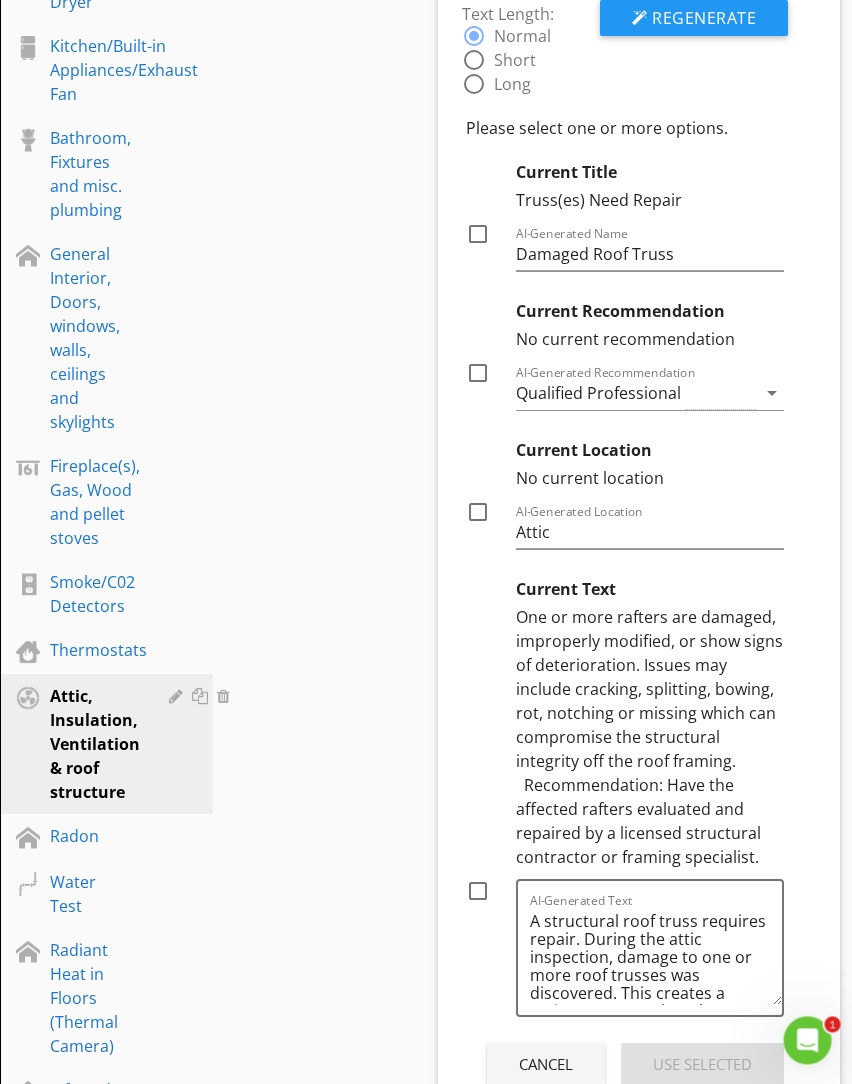 scroll, scrollTop: 1408, scrollLeft: 1, axis: both 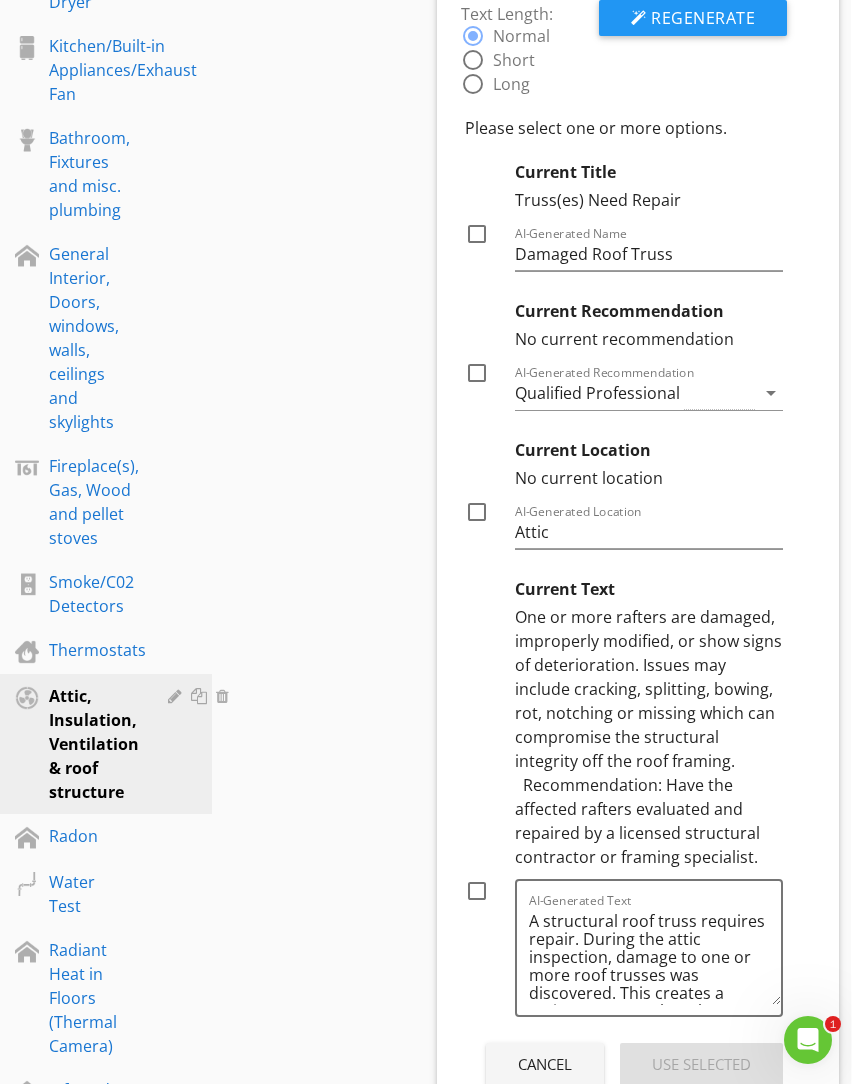 click at bounding box center (477, 891) 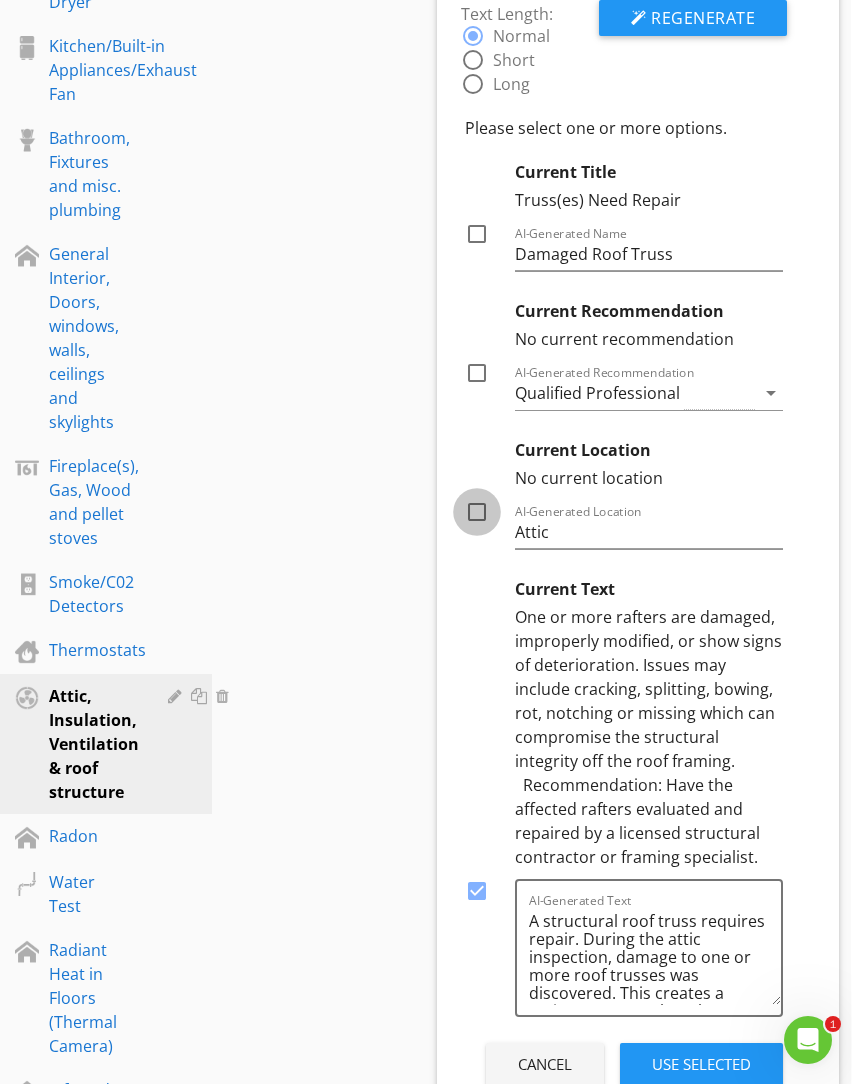 click at bounding box center (477, 512) 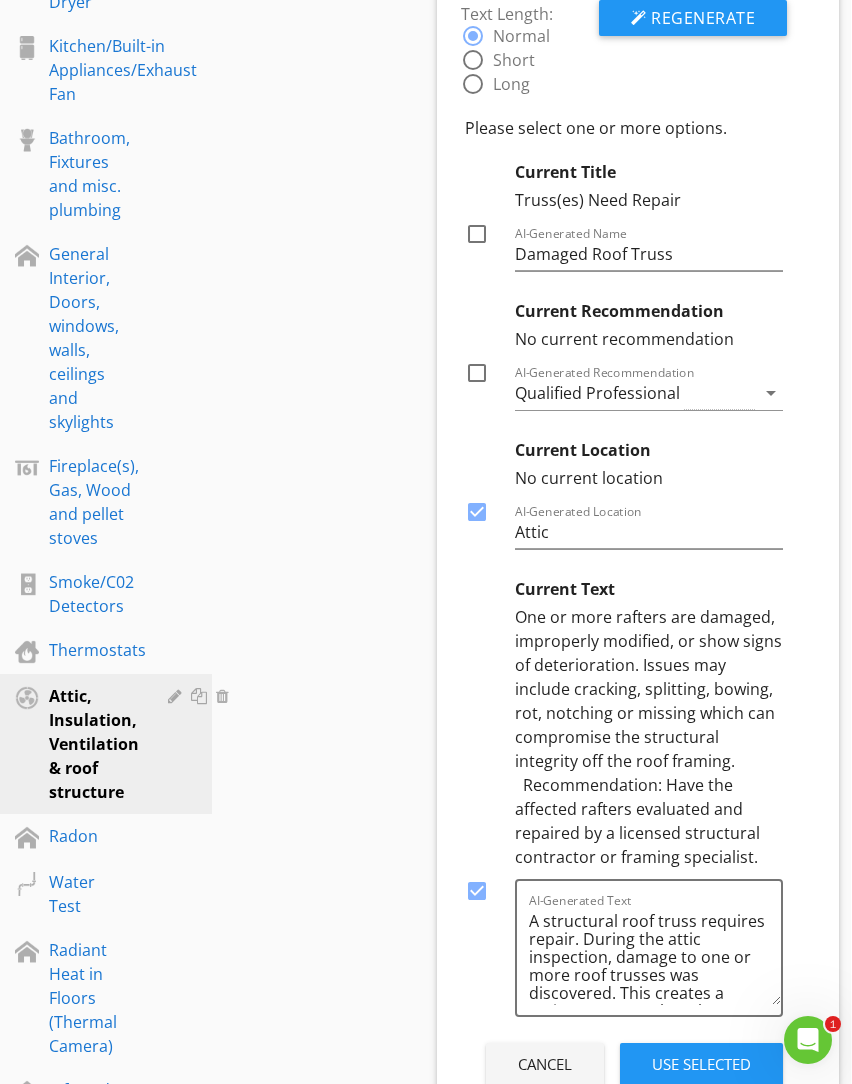 click at bounding box center (477, 381) 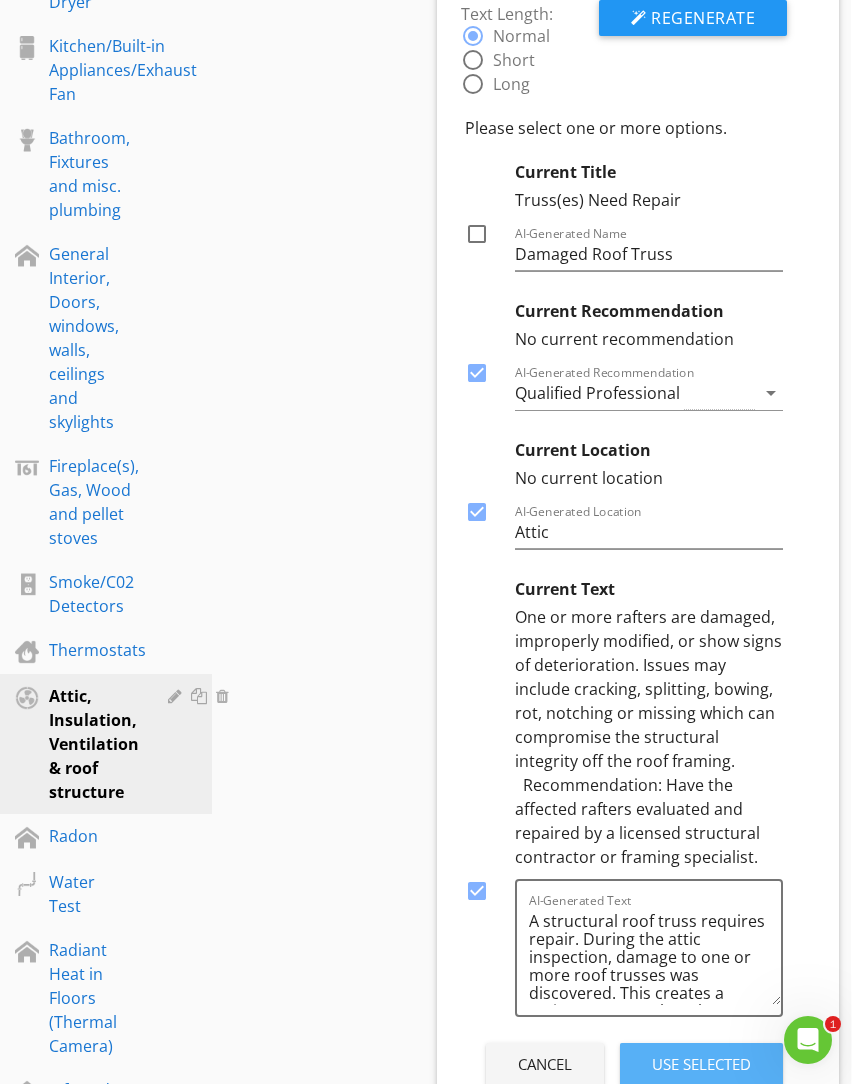 click on "Use Selected" at bounding box center (701, 1064) 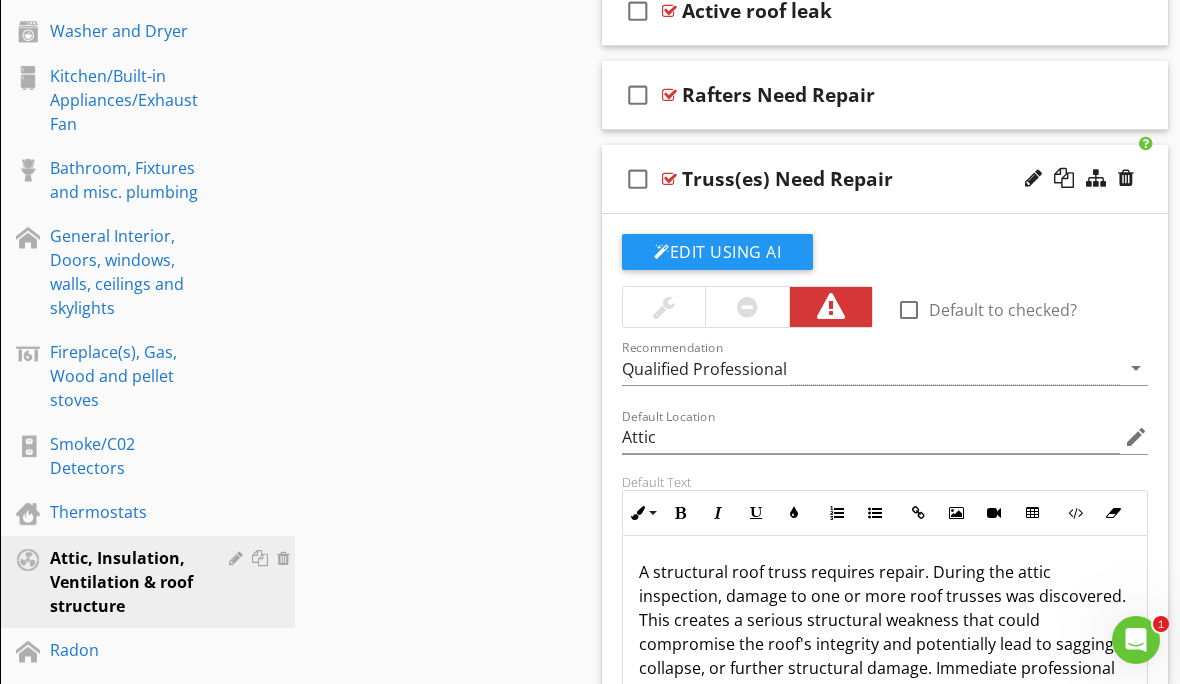 scroll, scrollTop: 1026, scrollLeft: 0, axis: vertical 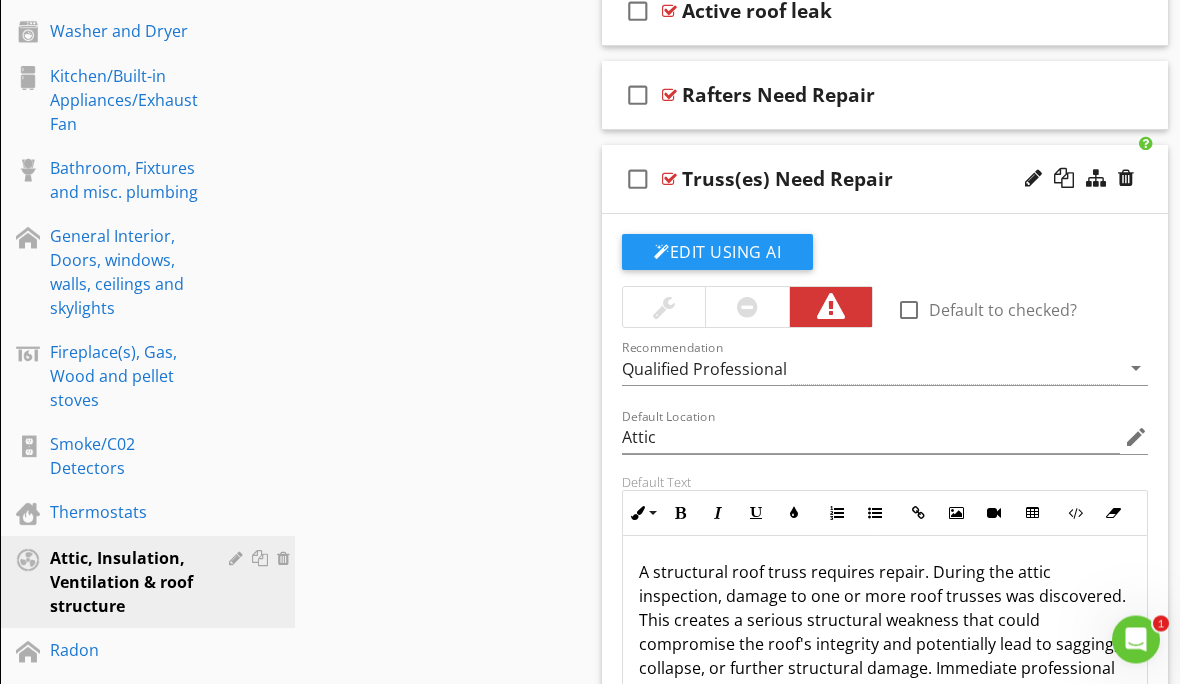 click on "Truss(es) Need Repair" at bounding box center (879, 180) 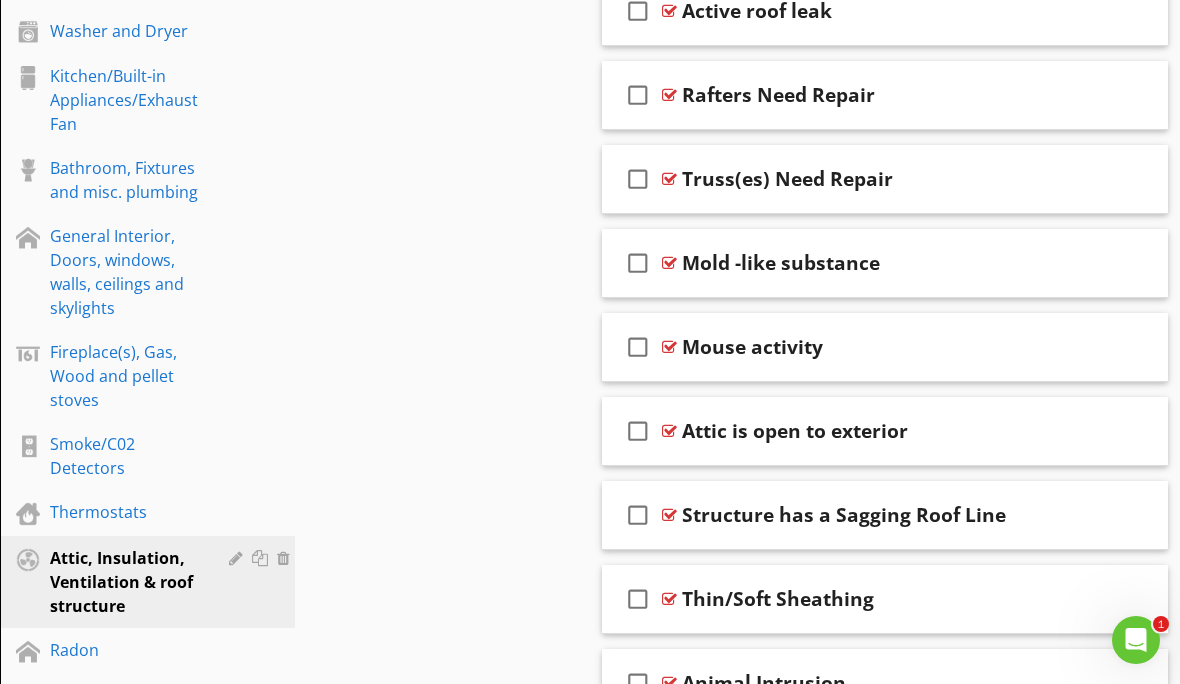 type 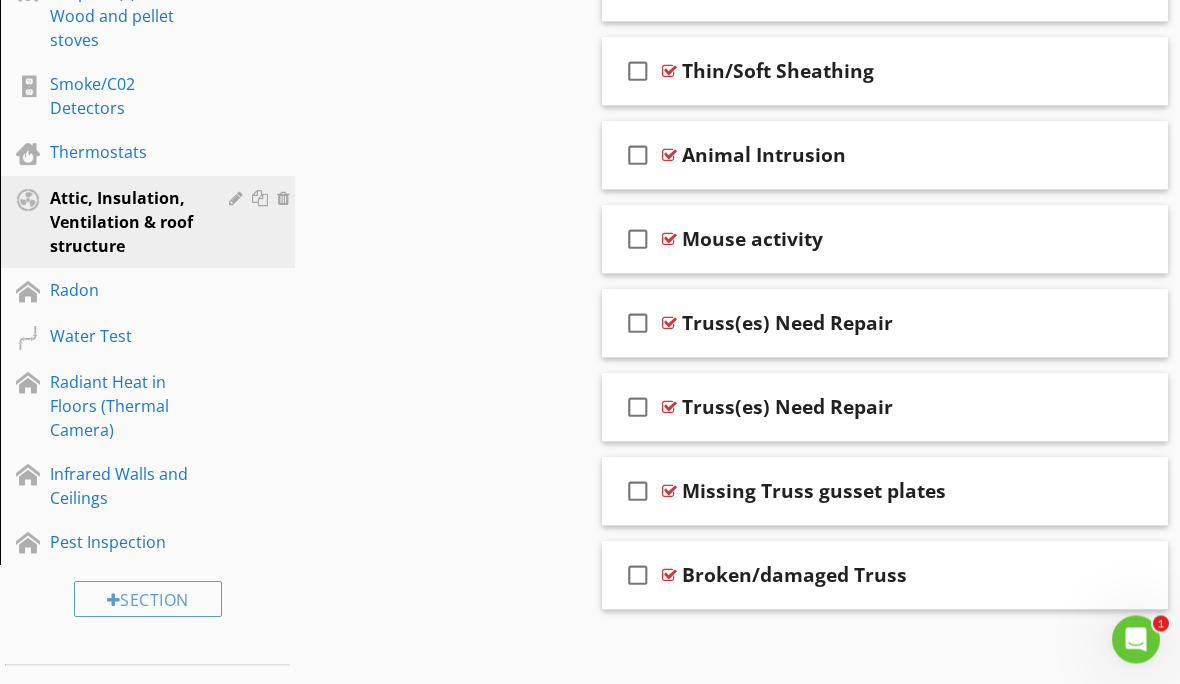 scroll, scrollTop: 1387, scrollLeft: 0, axis: vertical 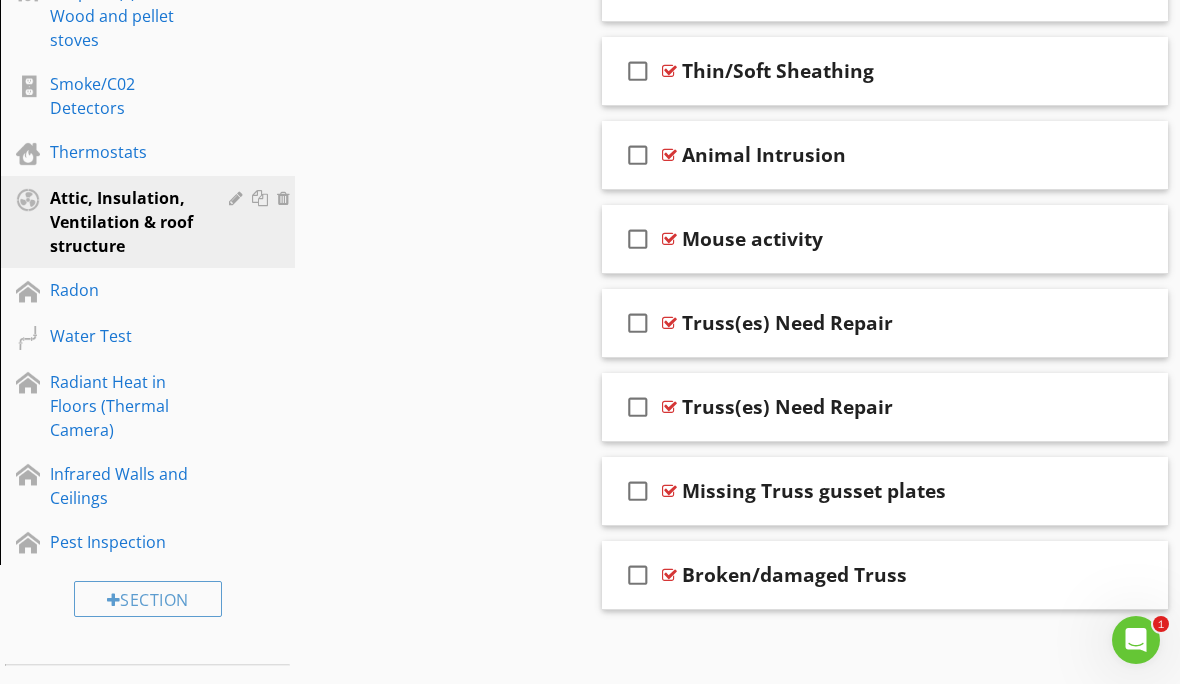 click on "Truss(es) Need Repair" at bounding box center [879, 407] 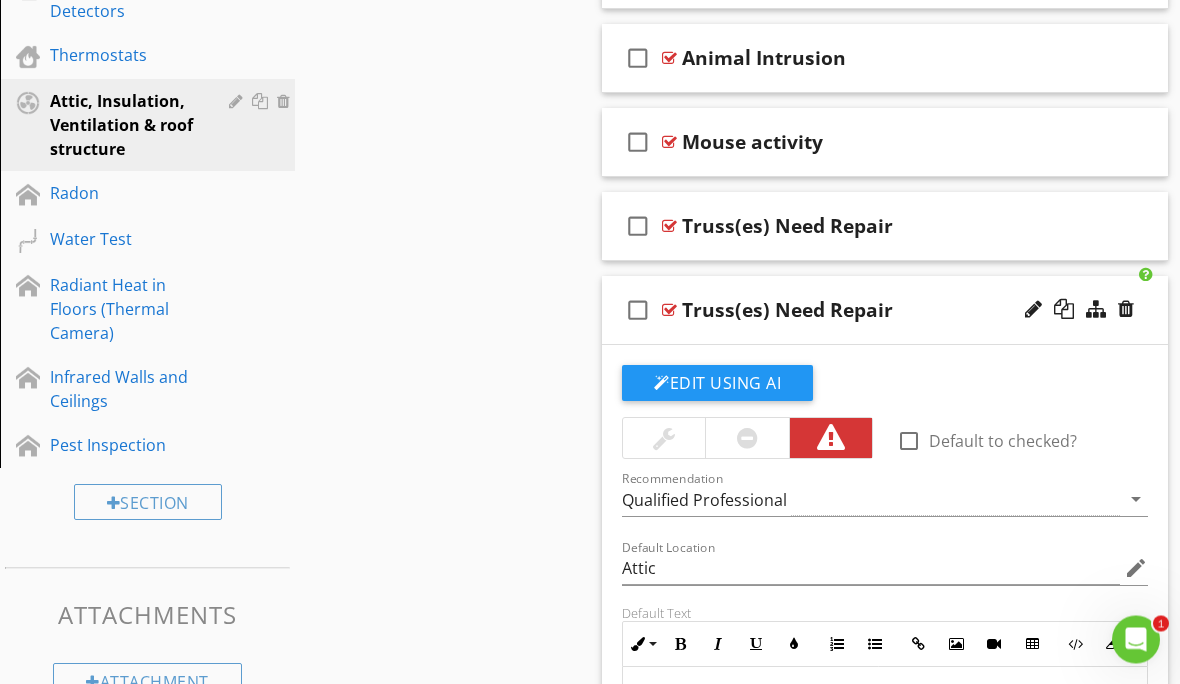 click at bounding box center (1126, 310) 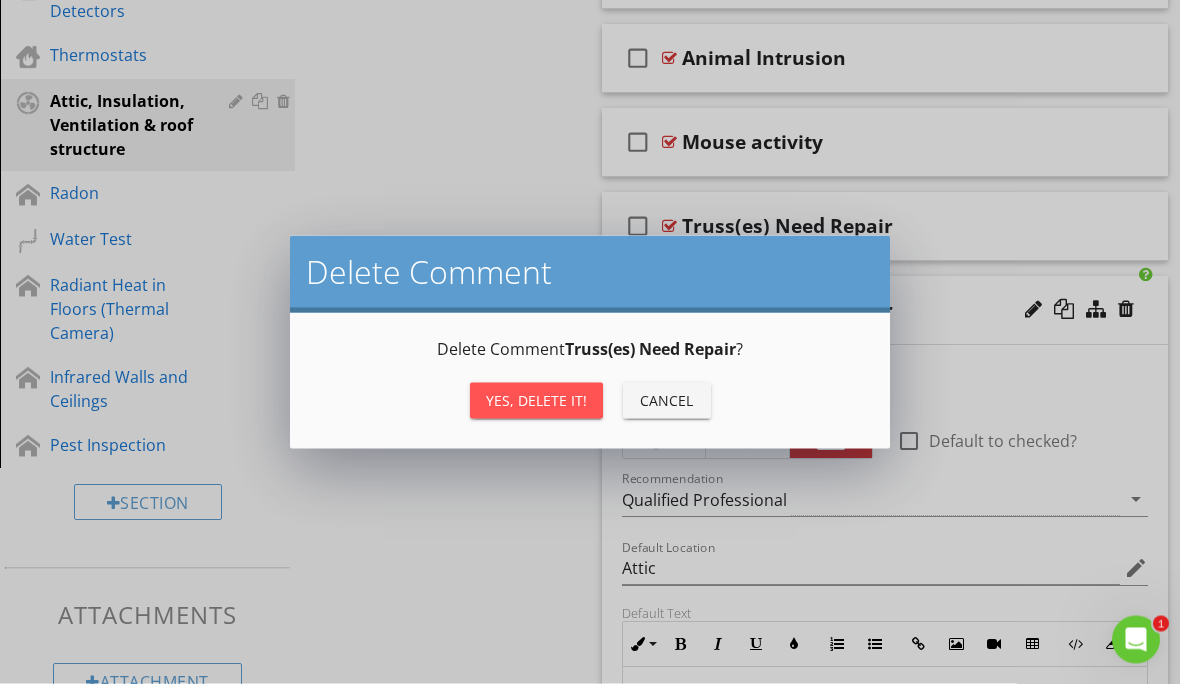 scroll, scrollTop: 1484, scrollLeft: 0, axis: vertical 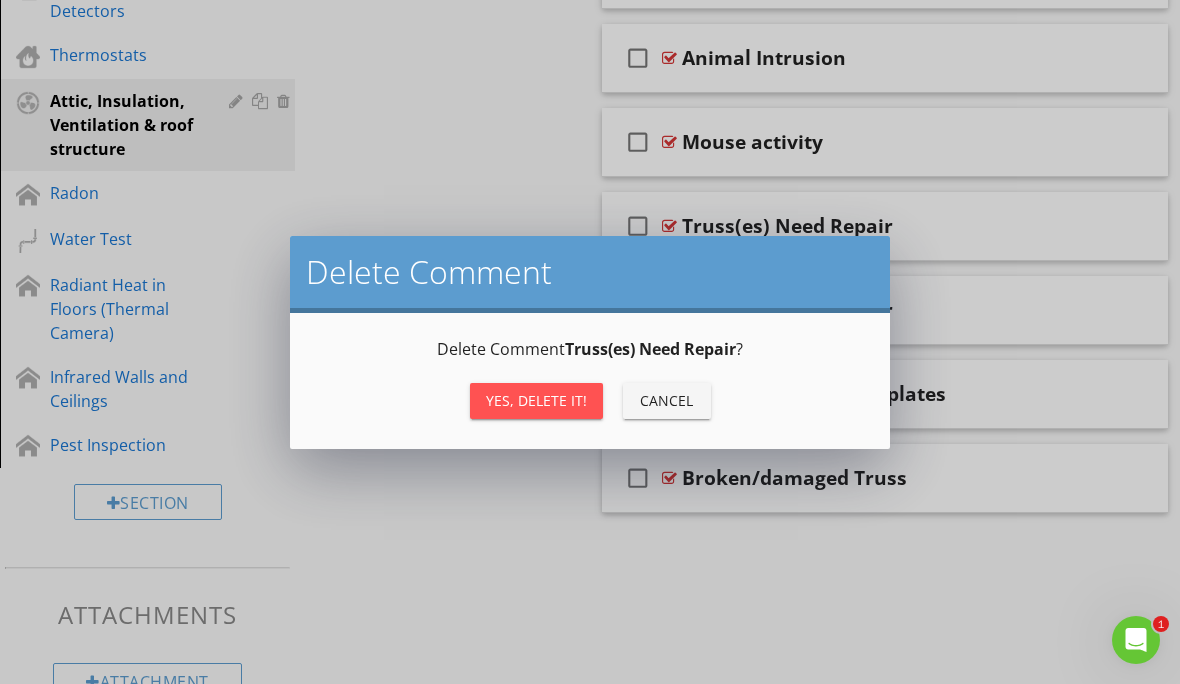 click on "Yes, Delete it!" at bounding box center [536, 401] 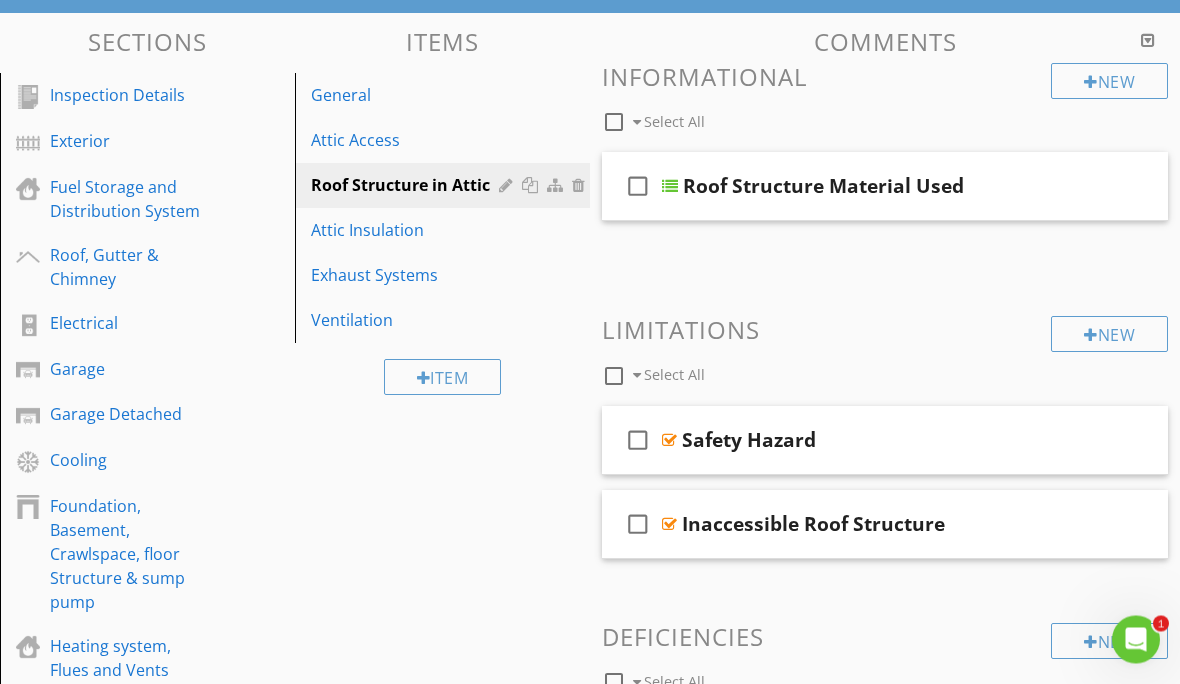 scroll, scrollTop: 204, scrollLeft: 0, axis: vertical 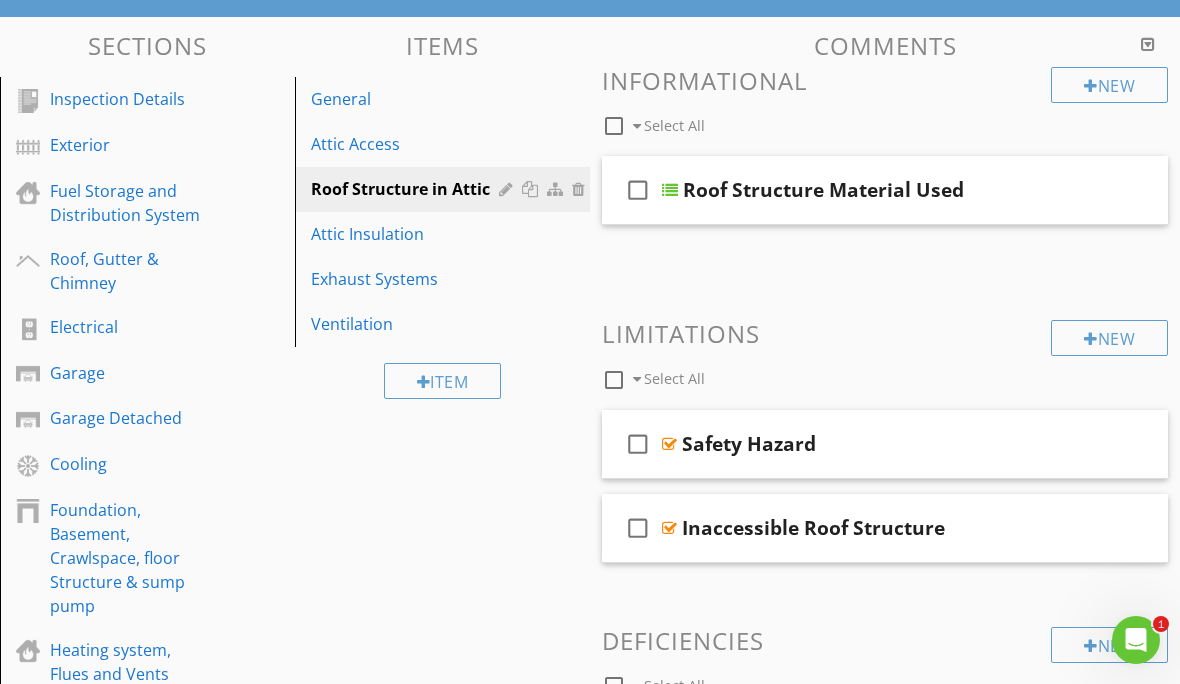 click on "Attic Insulation" at bounding box center [408, 234] 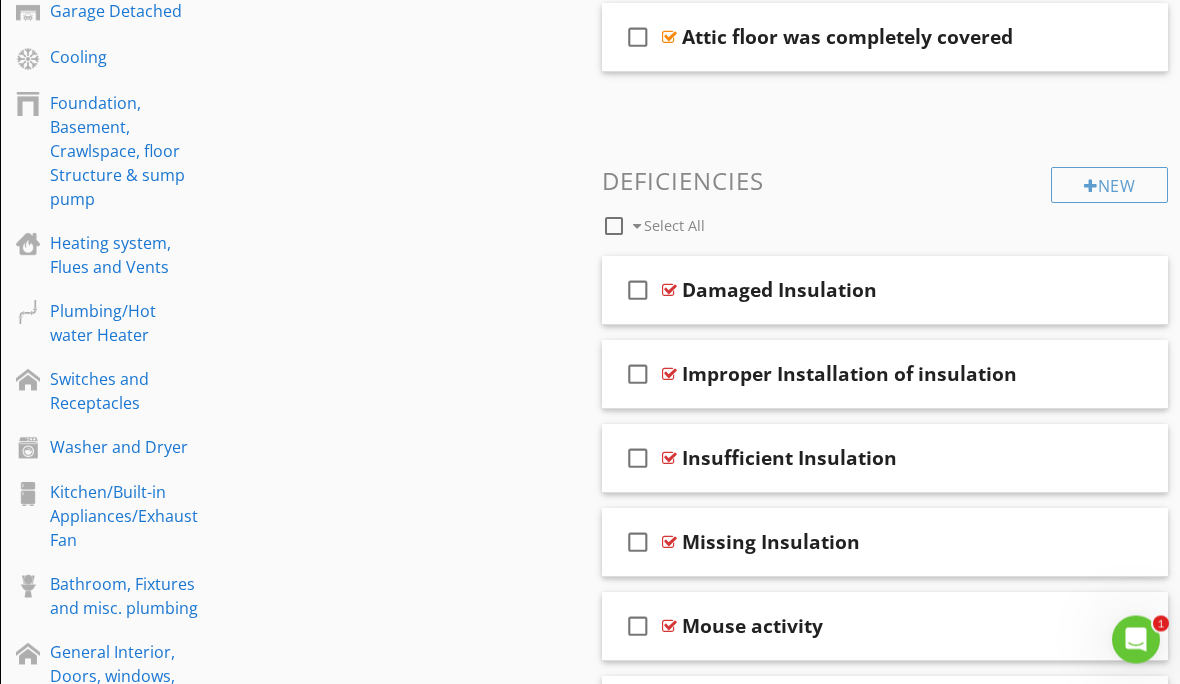 scroll, scrollTop: 612, scrollLeft: 0, axis: vertical 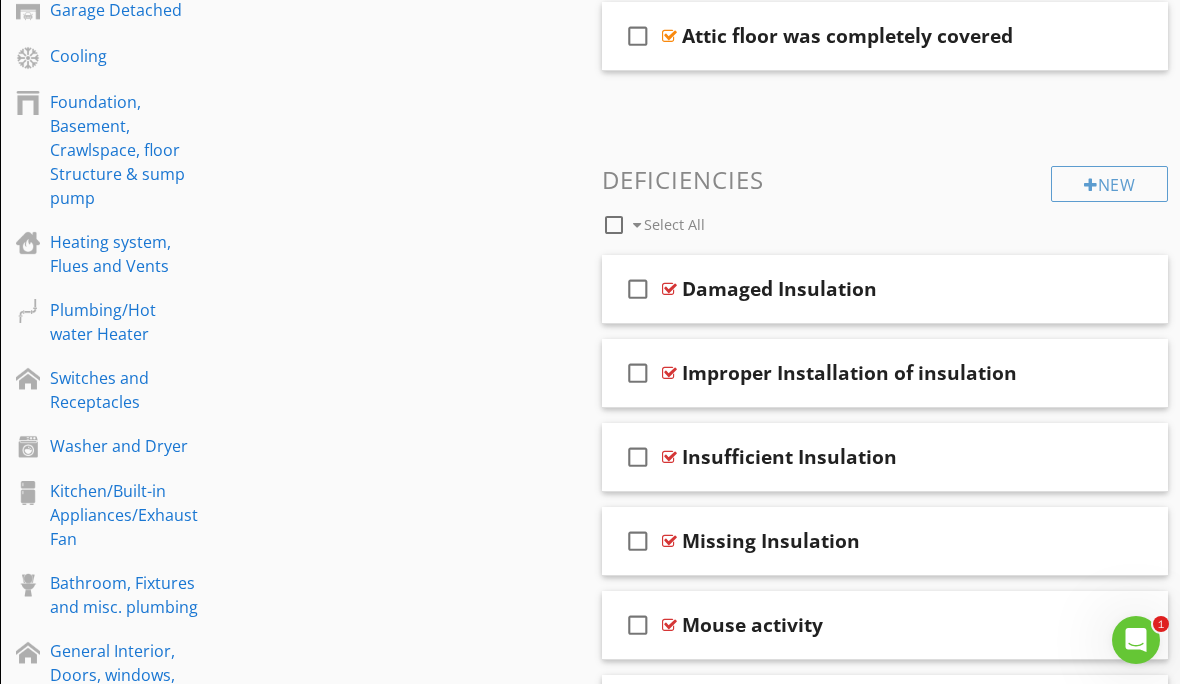 click on "Damaged Insulation" at bounding box center (879, 289) 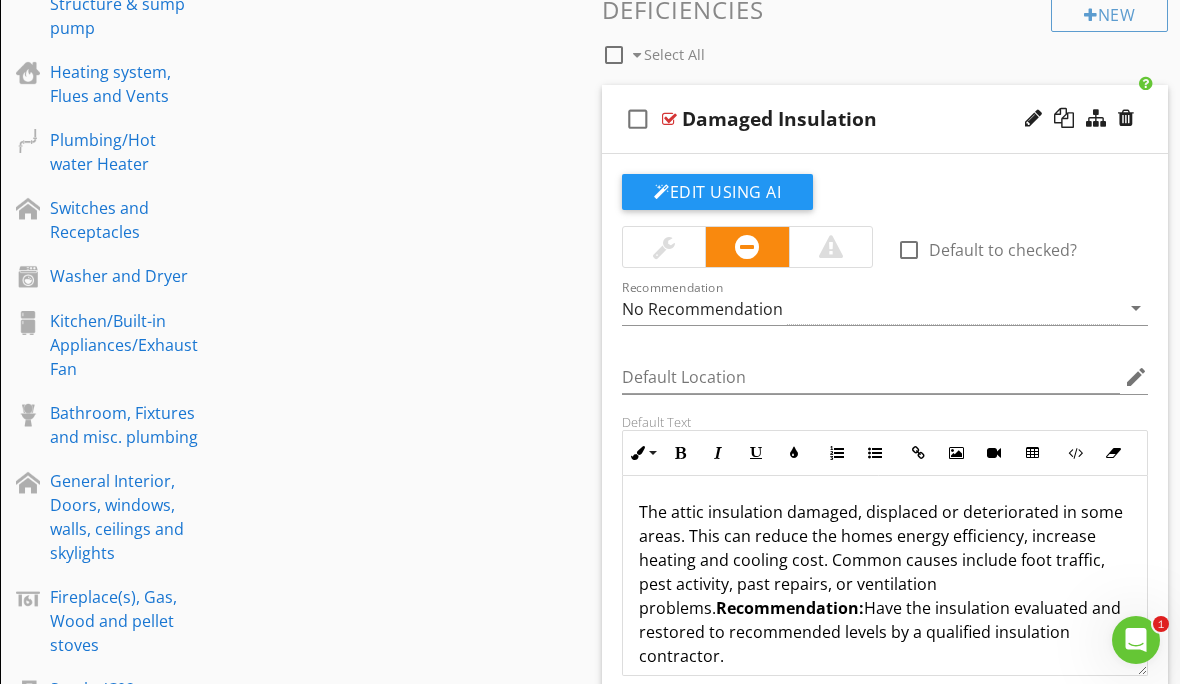 scroll, scrollTop: 751, scrollLeft: 0, axis: vertical 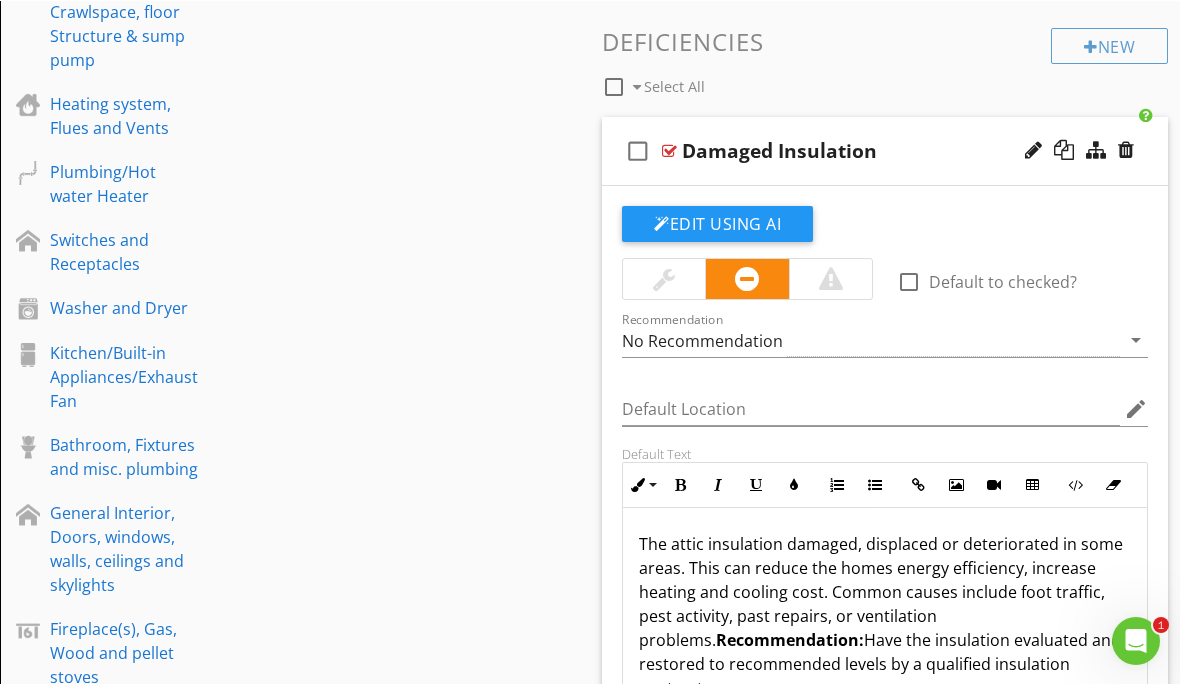 click on "Damaged Insulation" at bounding box center [879, 150] 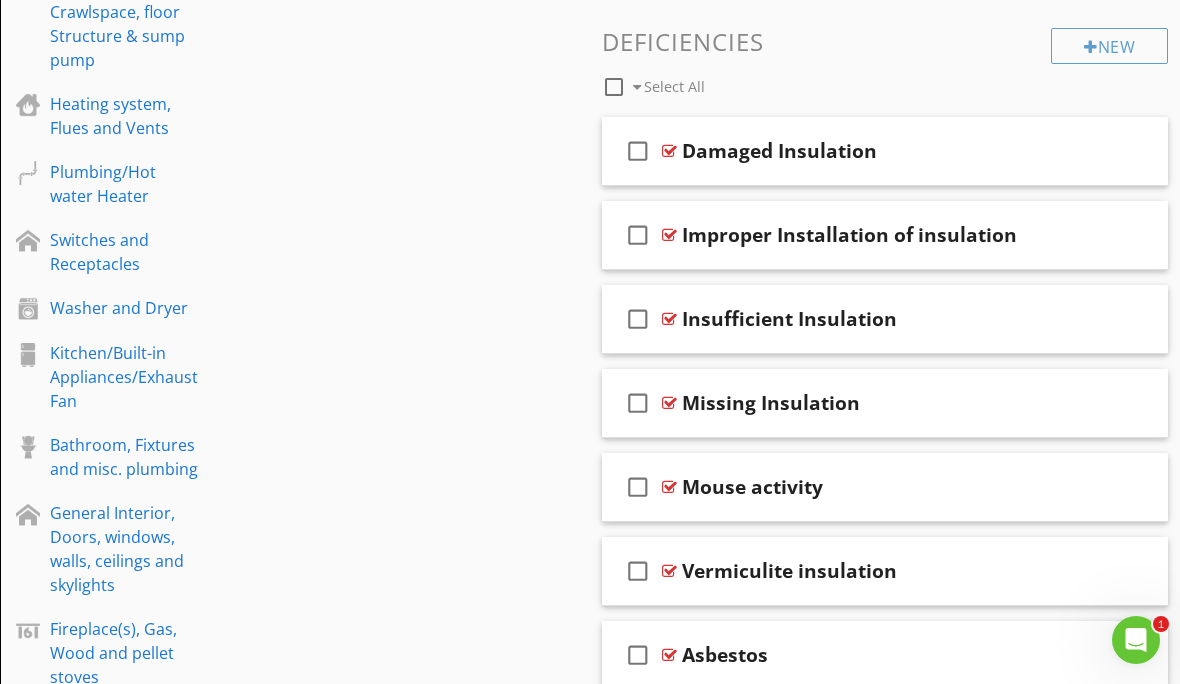 click on "Missing Insulation" at bounding box center [879, 403] 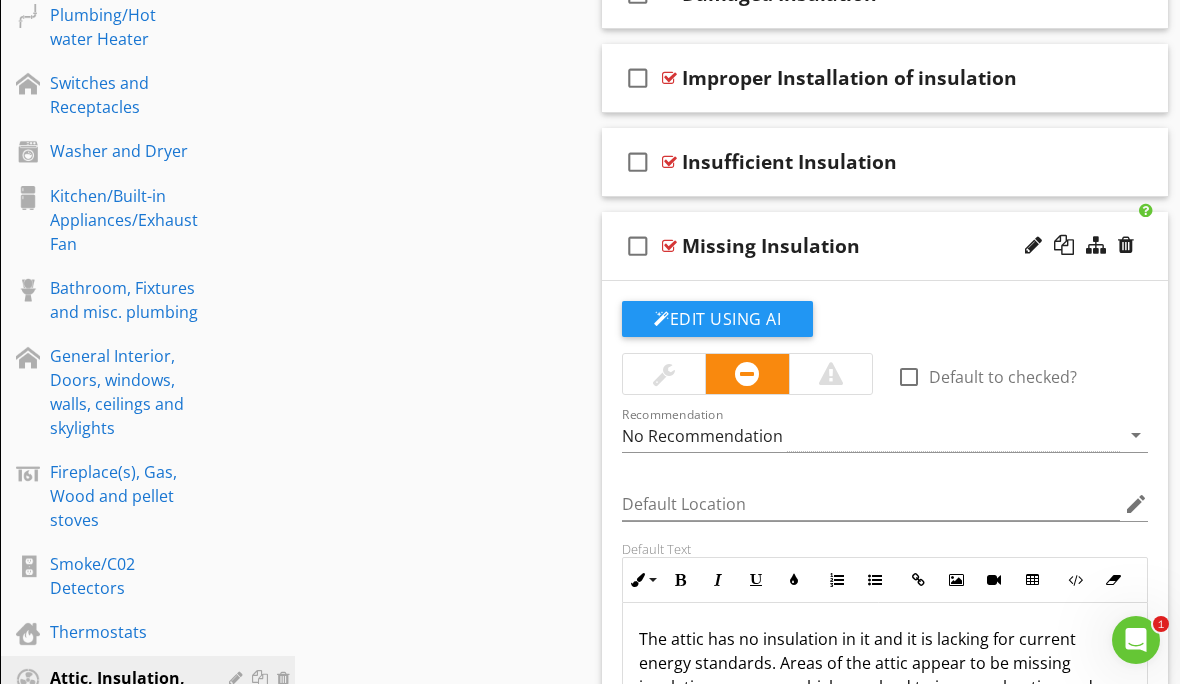 scroll, scrollTop: 903, scrollLeft: 0, axis: vertical 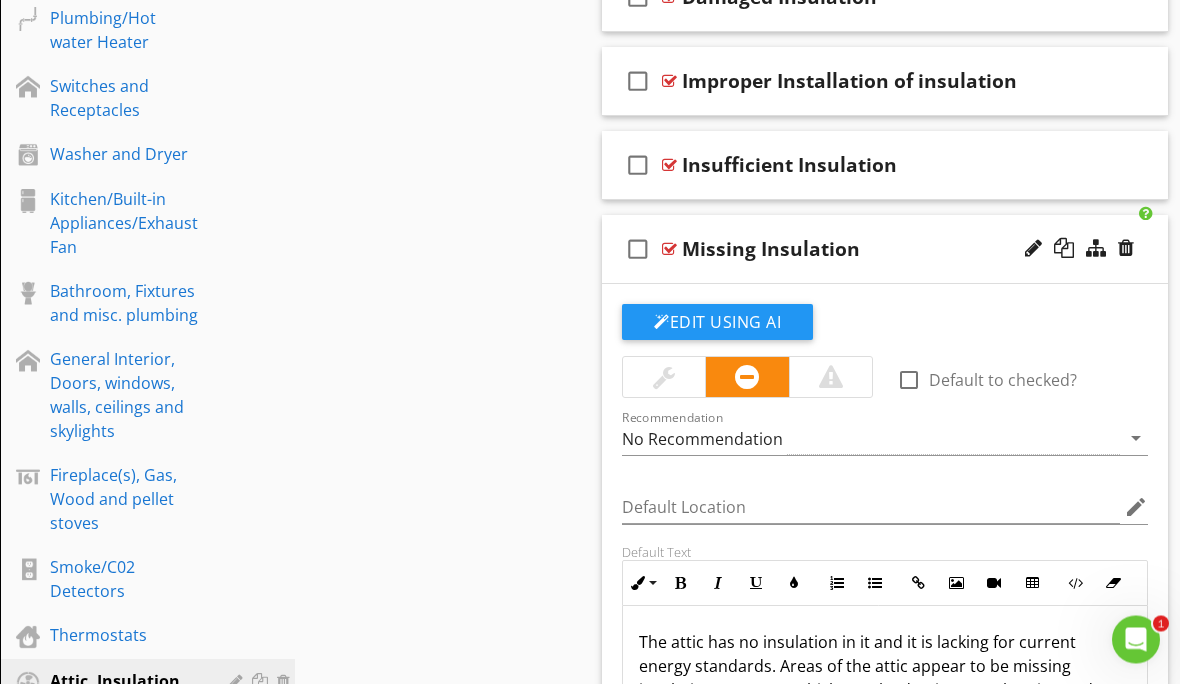 click on "Missing Insulation" at bounding box center (879, 250) 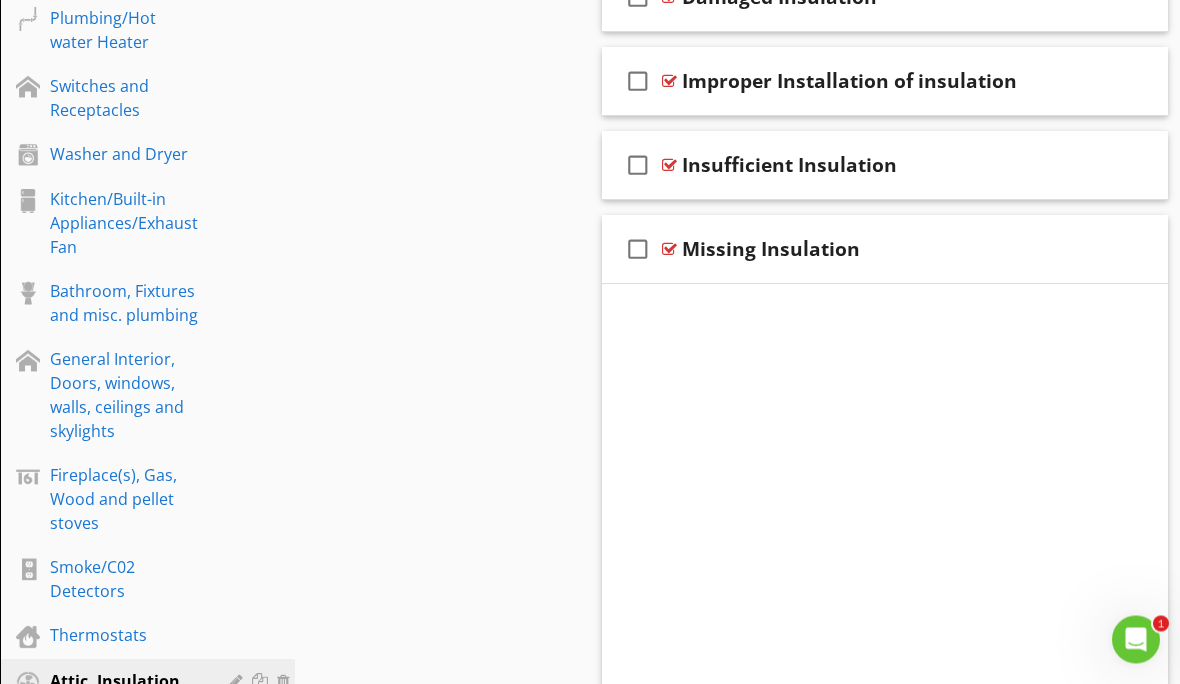 scroll, scrollTop: 904, scrollLeft: 0, axis: vertical 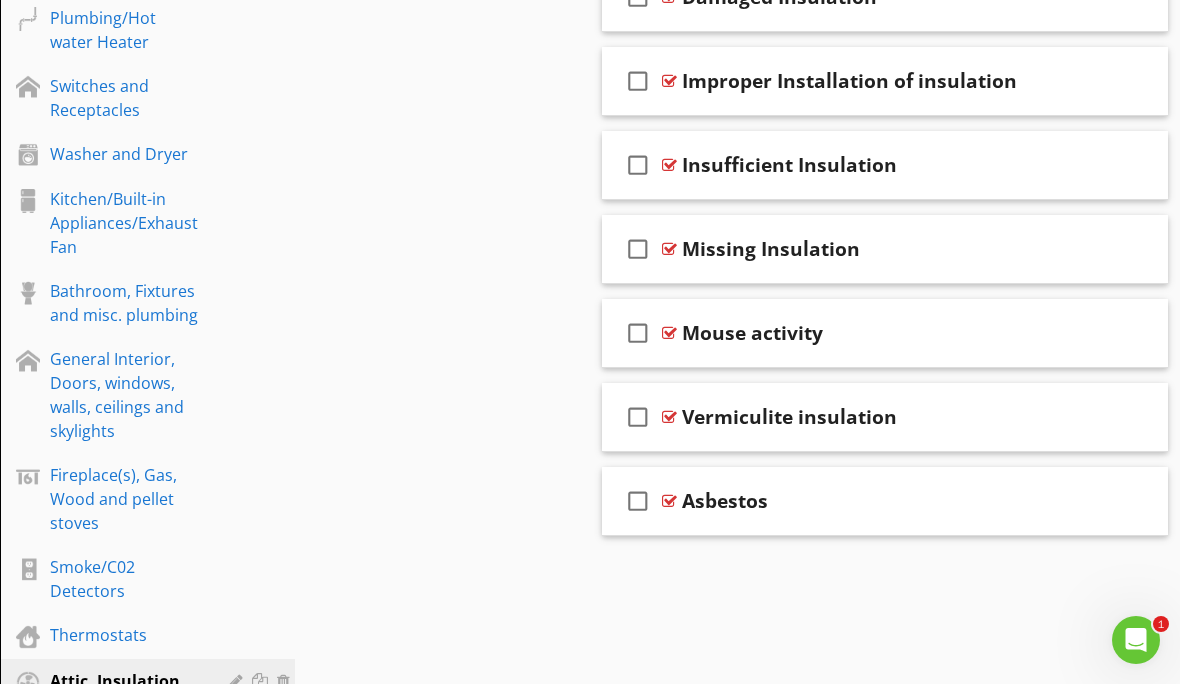 click on "Missing Insulation" at bounding box center [879, 249] 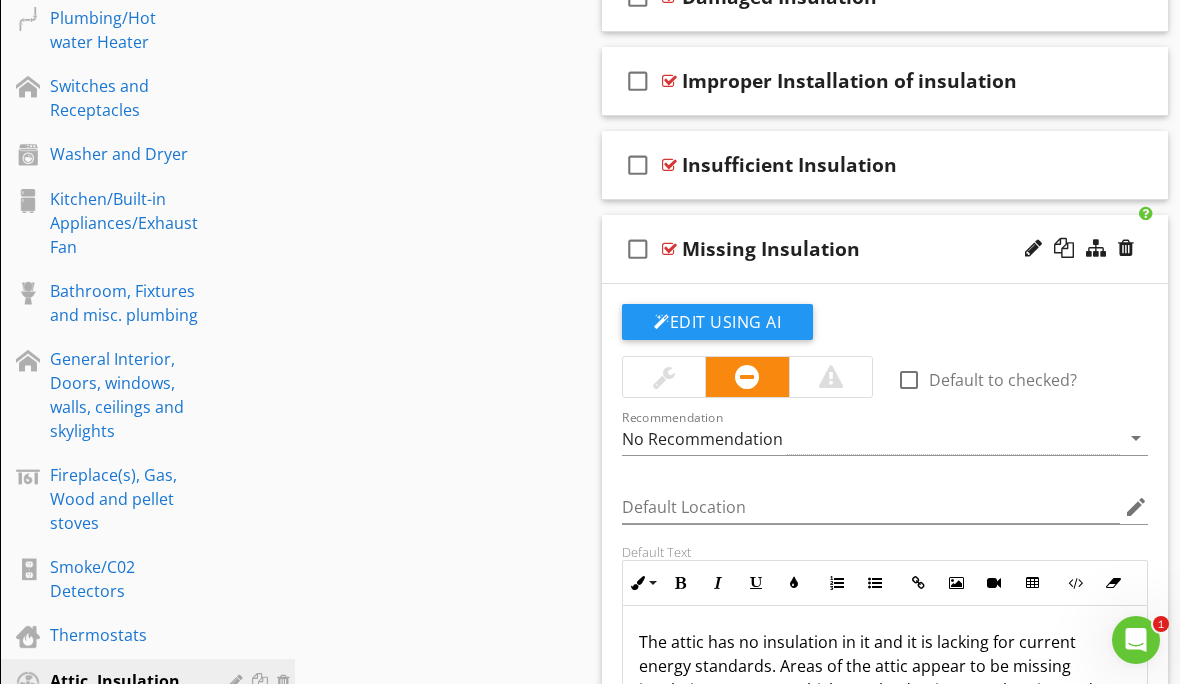 click on "Missing Insulation" at bounding box center [879, 249] 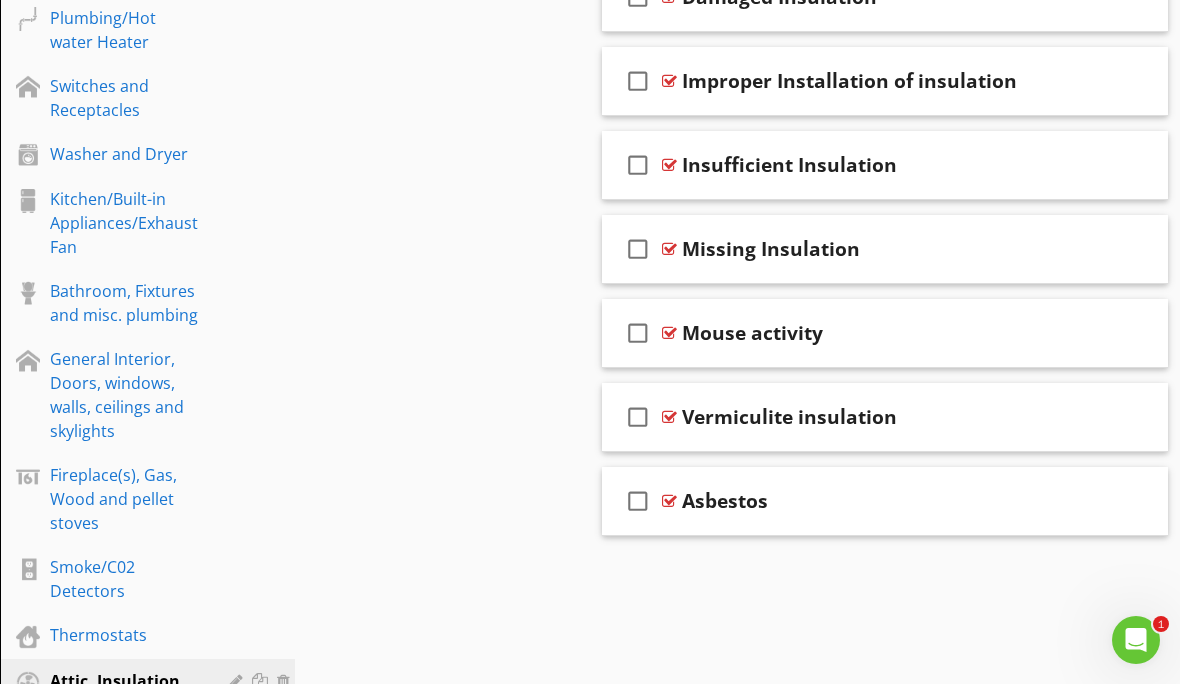 click on "check_box_outline_blank
Mouse activity" at bounding box center (885, 333) 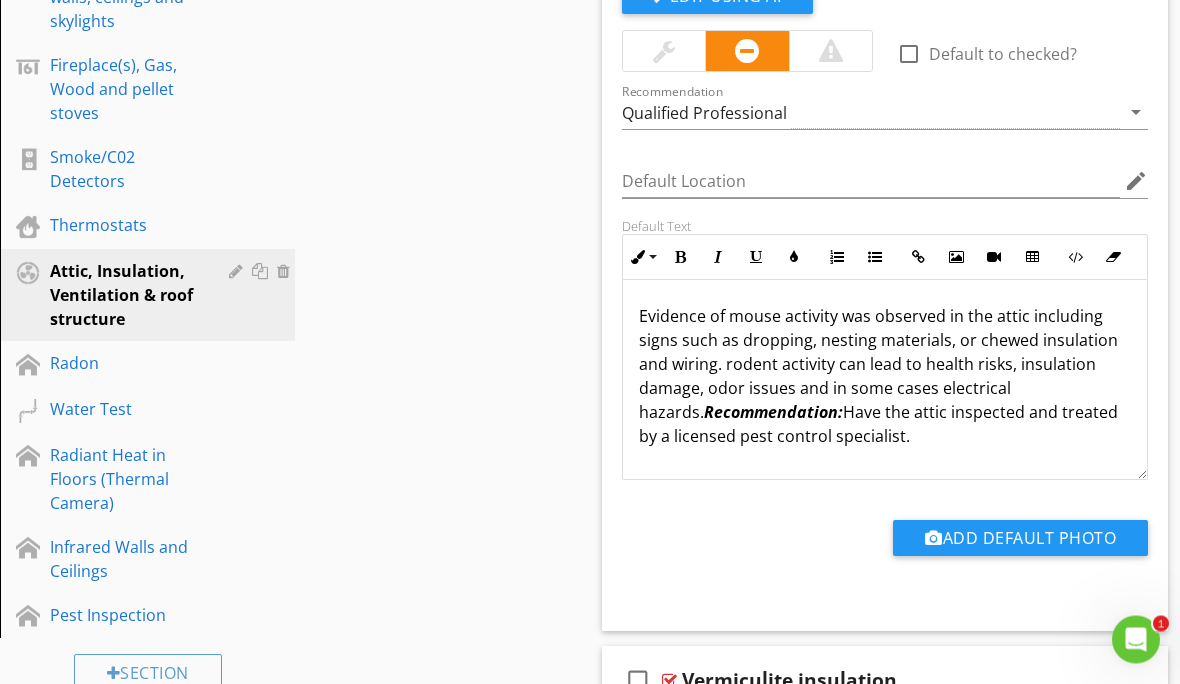scroll, scrollTop: 1315, scrollLeft: 0, axis: vertical 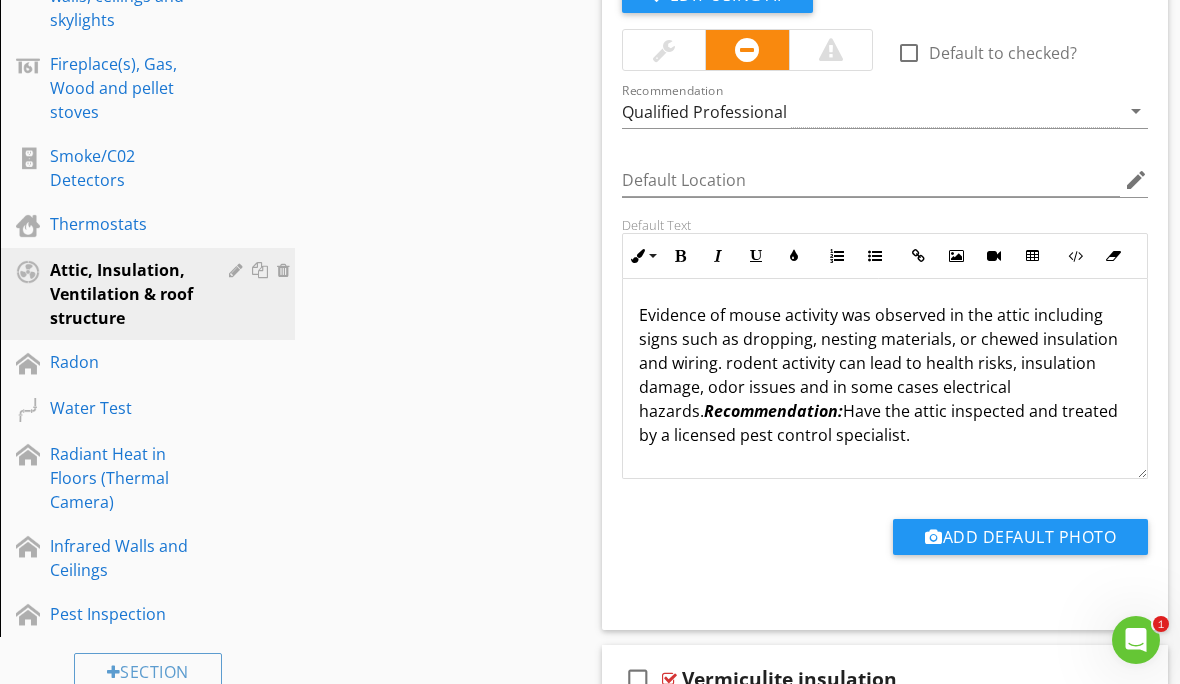 click on "Evidence of mouse activity was observed in the attic including signs such as dropping, nesting materials, or chewed insulation and wiring. rodent activity can lead to health risks, insulation damage, odor issues and in some cases electrical hazards.    Recommendation:  Have the attic inspected and treated by a licensed pest control specialist." at bounding box center (885, 375) 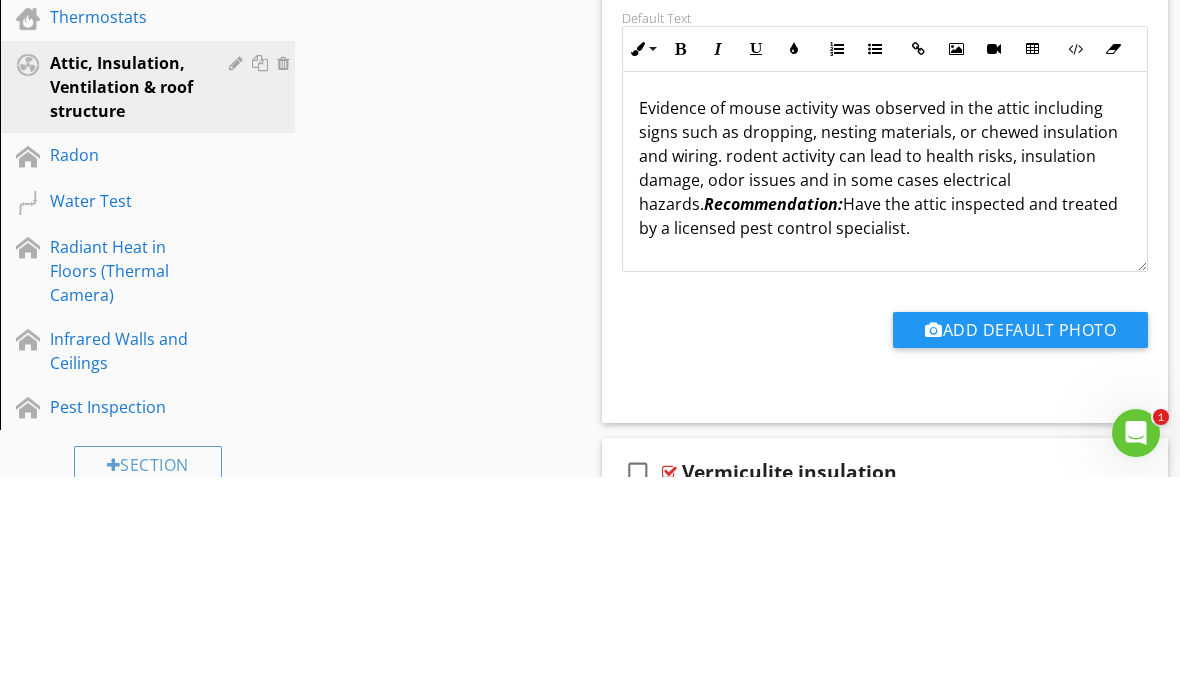click on "Evidence of mouse activity was observed in the attic including signs such as dropping, nesting materials, or chewed insulation and wiring. rodent activity can lead to health risks, insulation damage, odor issues and in some cases electrical hazards.    Recommendation:  Have the attic inspected and treated by a licensed pest control specialist." at bounding box center [885, 375] 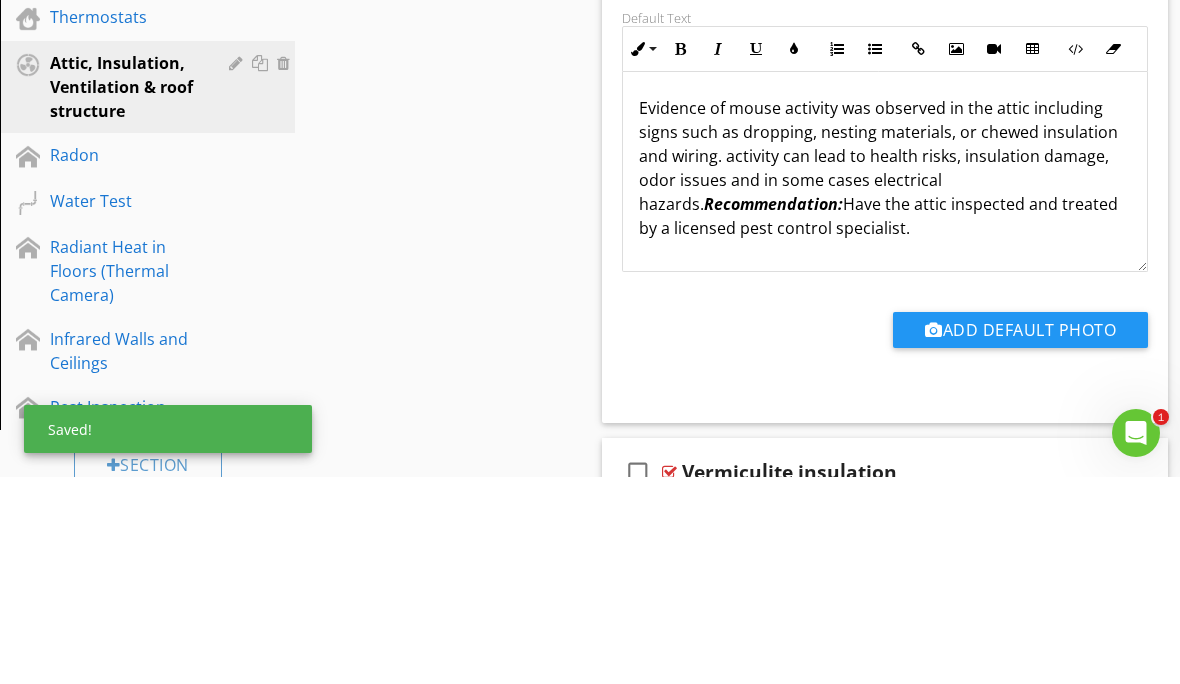 type 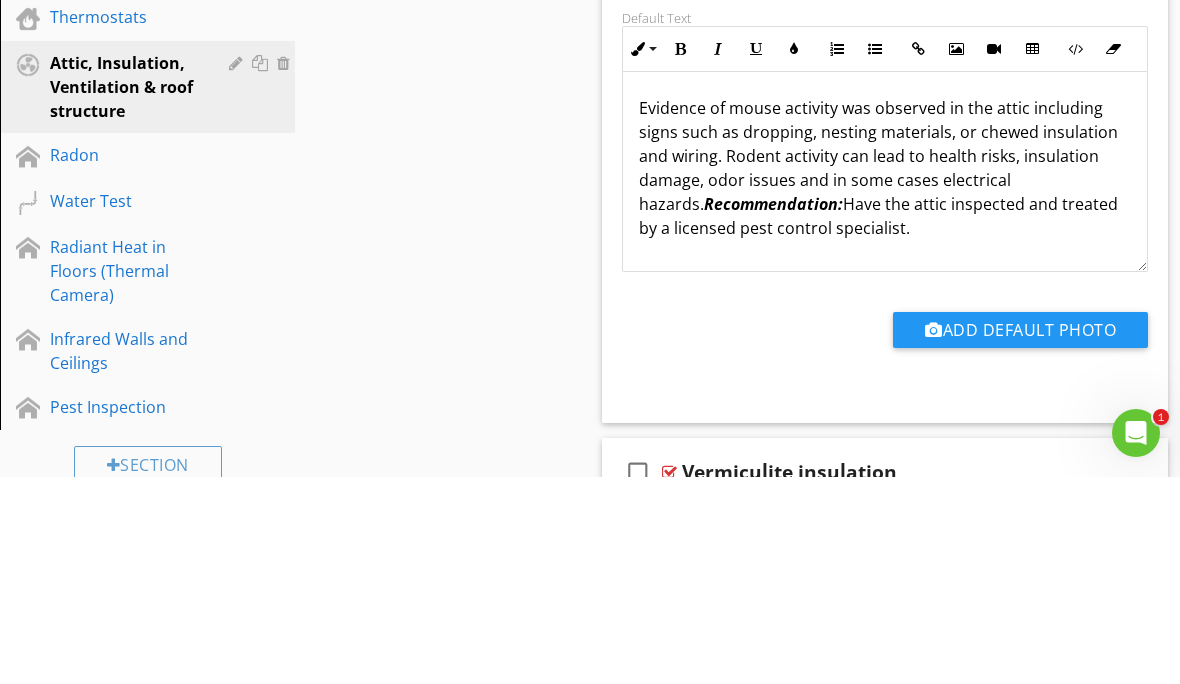 click on "Sections
Inspection Details           Exterior           Fuel Storage and Distribution System           Roof, Gutter & Chimney           Electrical           Garage           Garage Detached           Cooling           Foundation, Basement, Crawlspace, floor Structure & sump pump           Heating system, Flues and Vents           Plumbing/Hot water Heater           Switches and Receptacles           Washer and Dryer            Kitchen/Built-in Appliances/Exhaust Fan           Bathroom, Fixtures and misc. plumbing            General Interior, Doors, windows, walls, ceilings and skylights           Fireplace(s), Gas, Wood and pellet stoves           Smoke/C02 Detectors           Thermostats           Attic, Insulation, Ventilation & roof structure           Radon           Water Test            Radiant Heat in Floors (Thermal Camera)           Infrared Walls and Ceilings           Pest Inspection
Section
Attachments           General" at bounding box center [590, -105] 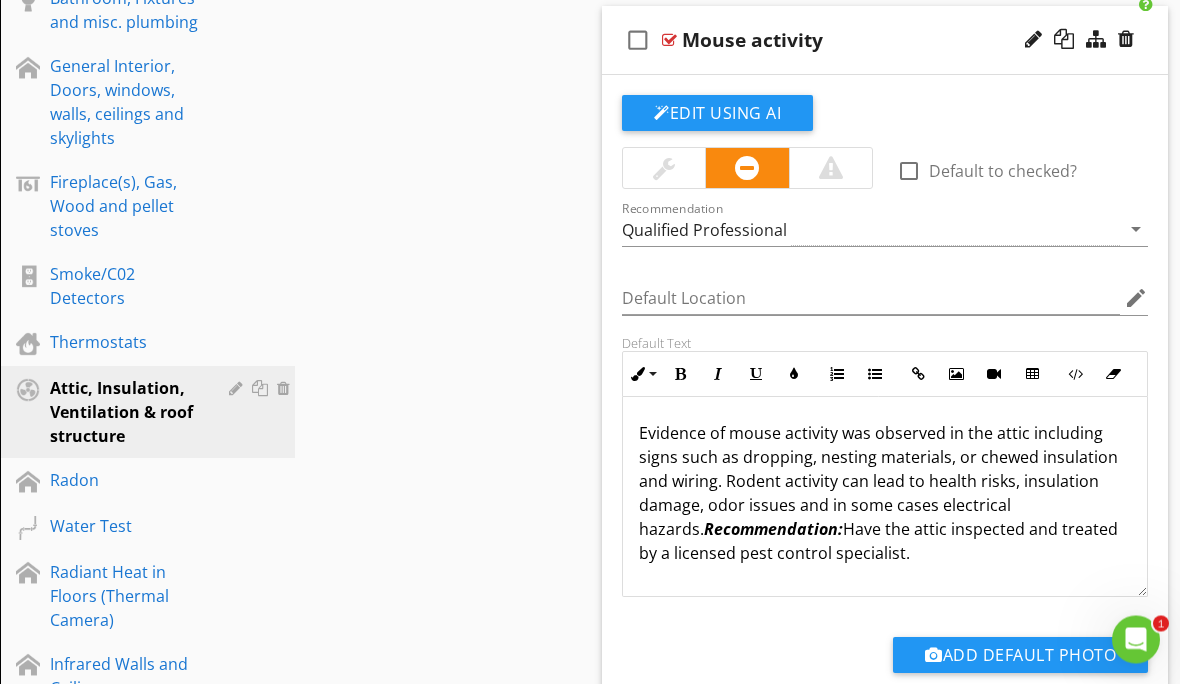 scroll, scrollTop: 1193, scrollLeft: 0, axis: vertical 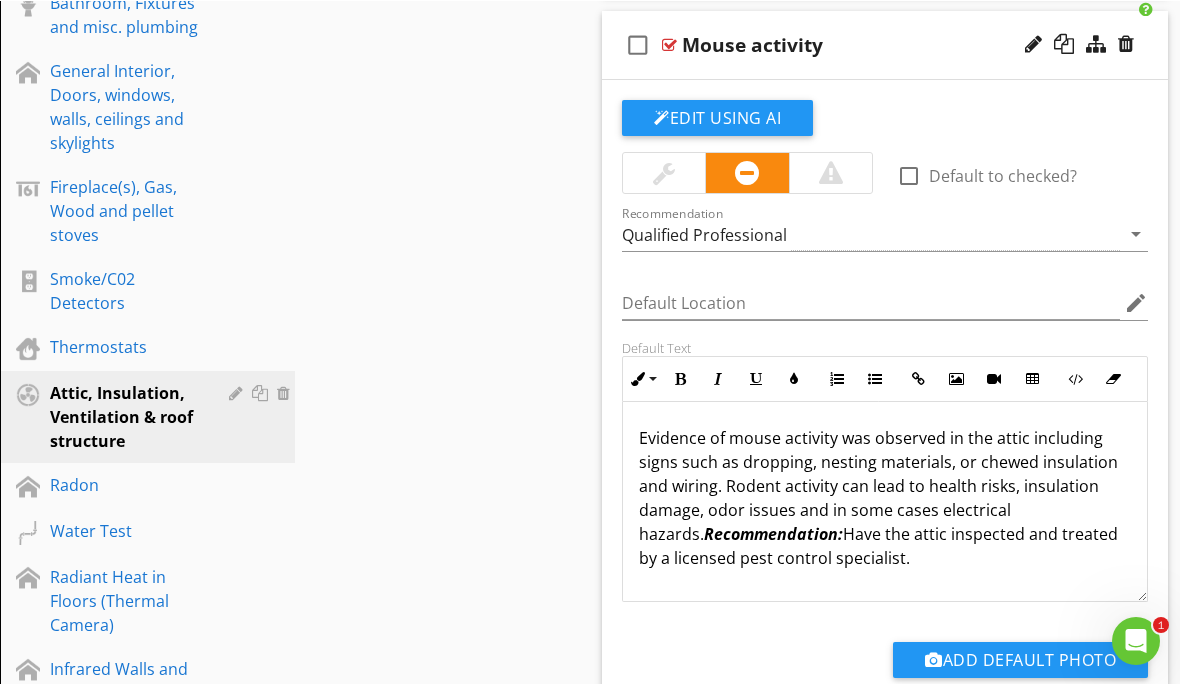 click on "Mouse activity" at bounding box center (879, 44) 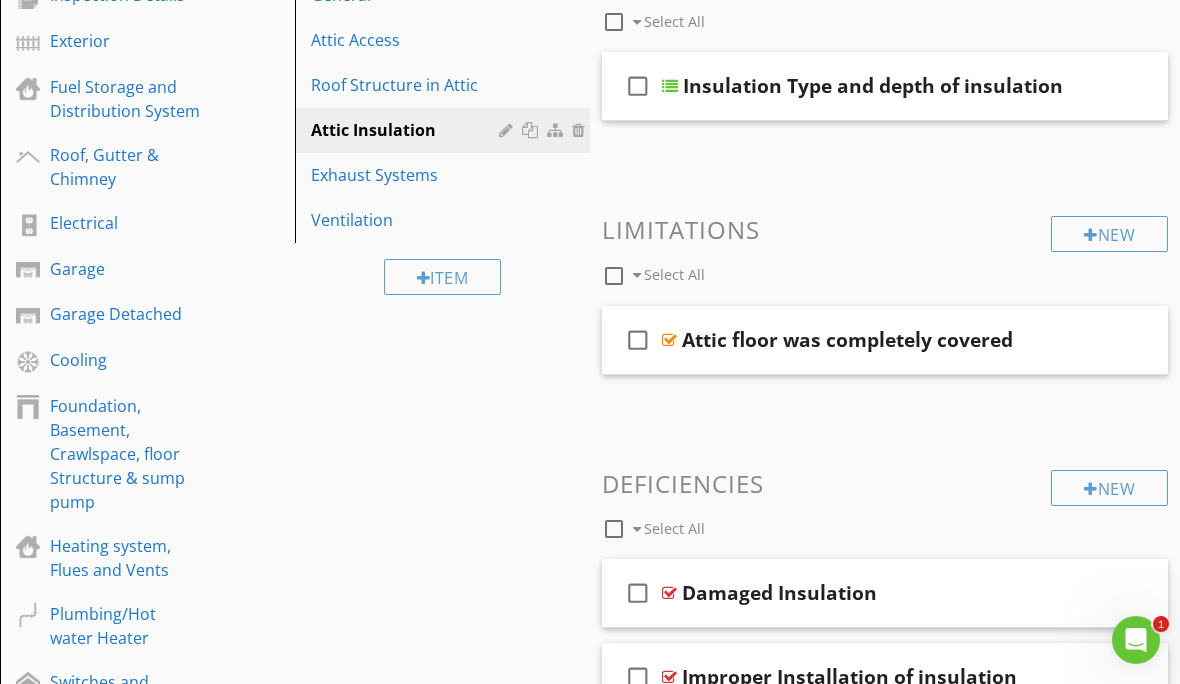 scroll, scrollTop: 297, scrollLeft: 0, axis: vertical 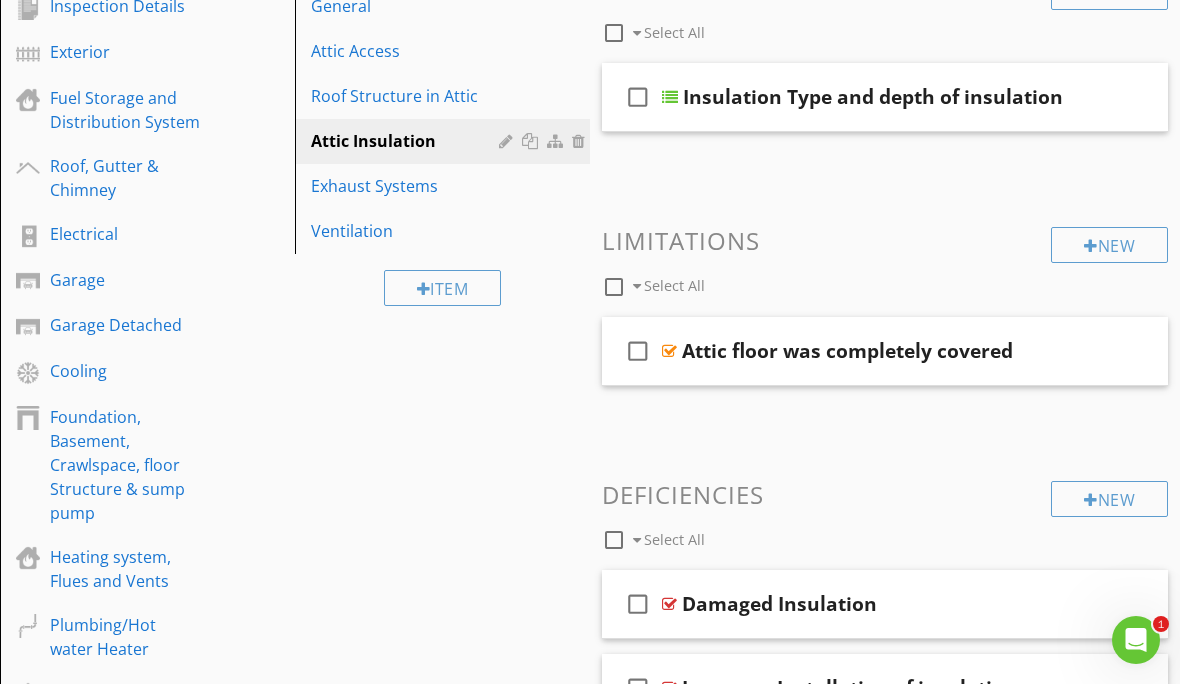 click on "Exhaust Systems" at bounding box center [408, 186] 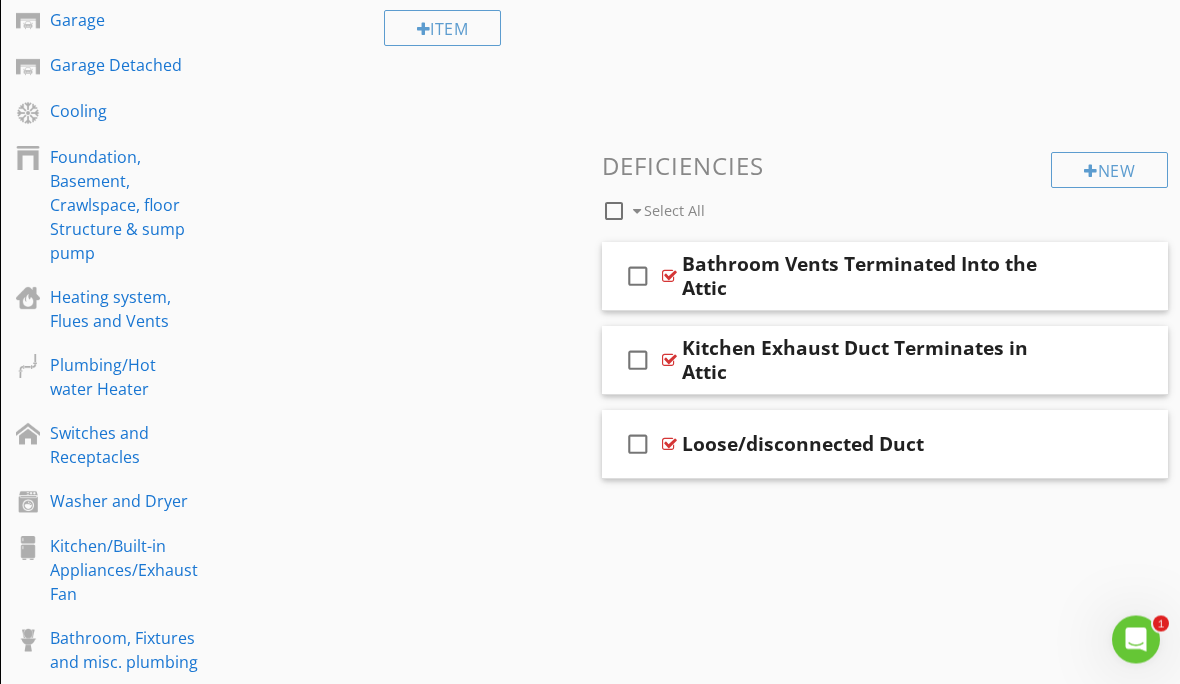 scroll, scrollTop: 557, scrollLeft: 0, axis: vertical 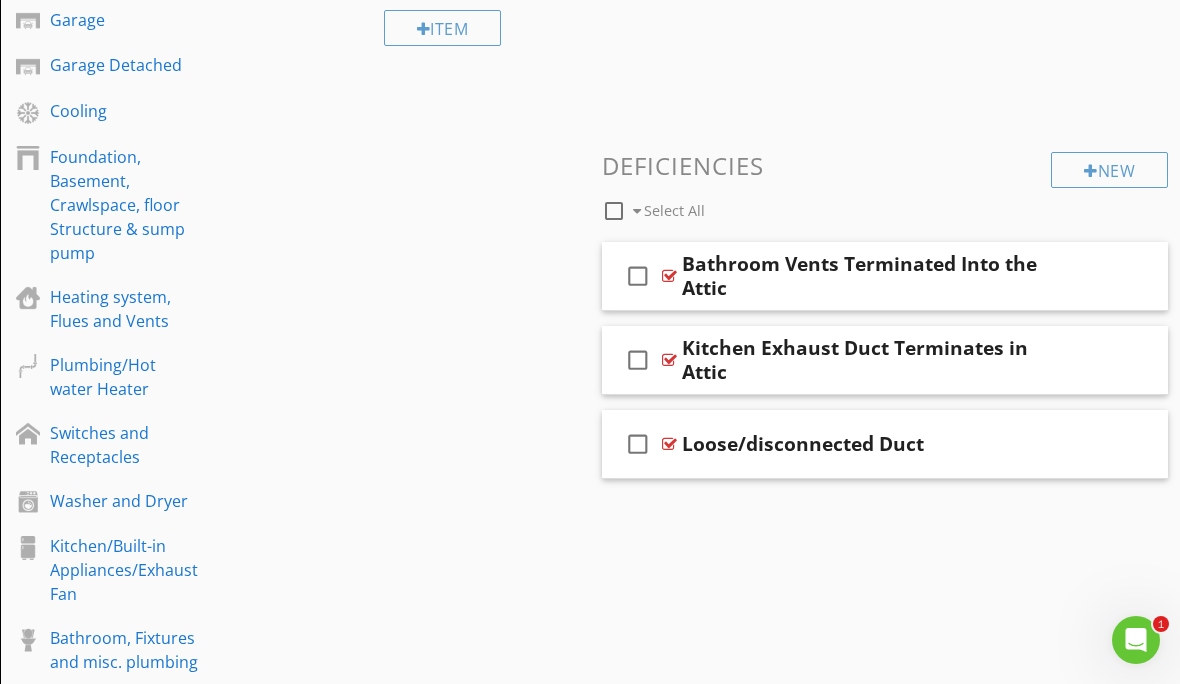 click on "Bathroom, Fixtures and misc. plumbing" at bounding box center [125, 650] 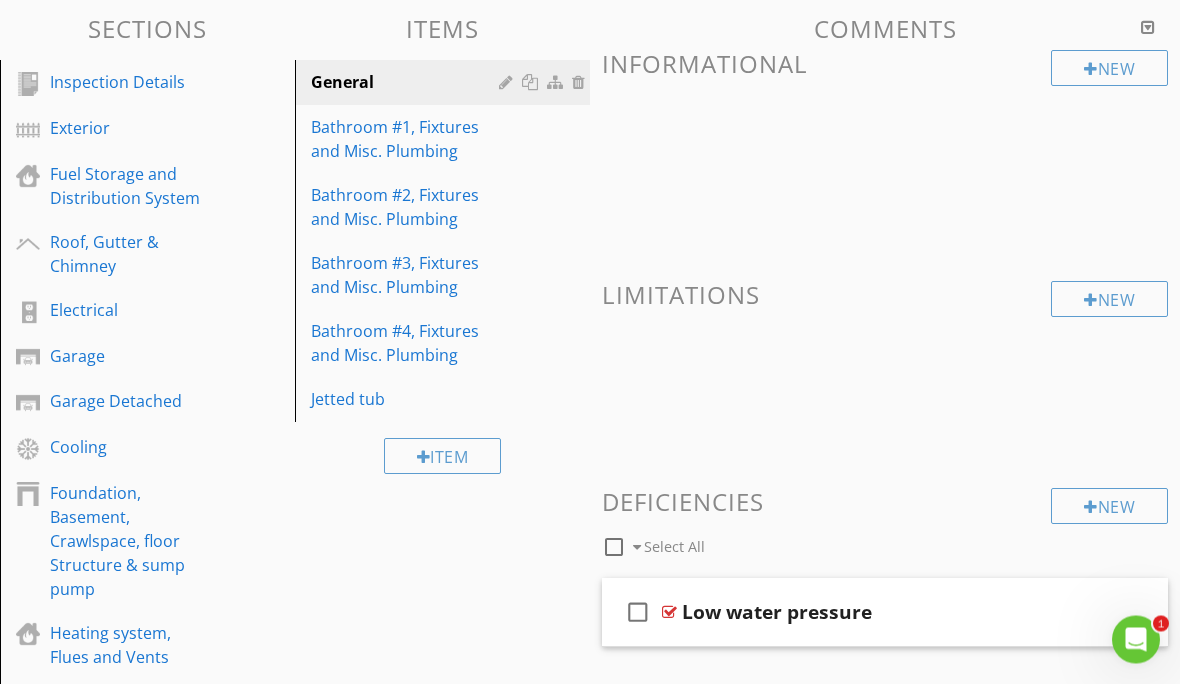 scroll, scrollTop: 221, scrollLeft: 0, axis: vertical 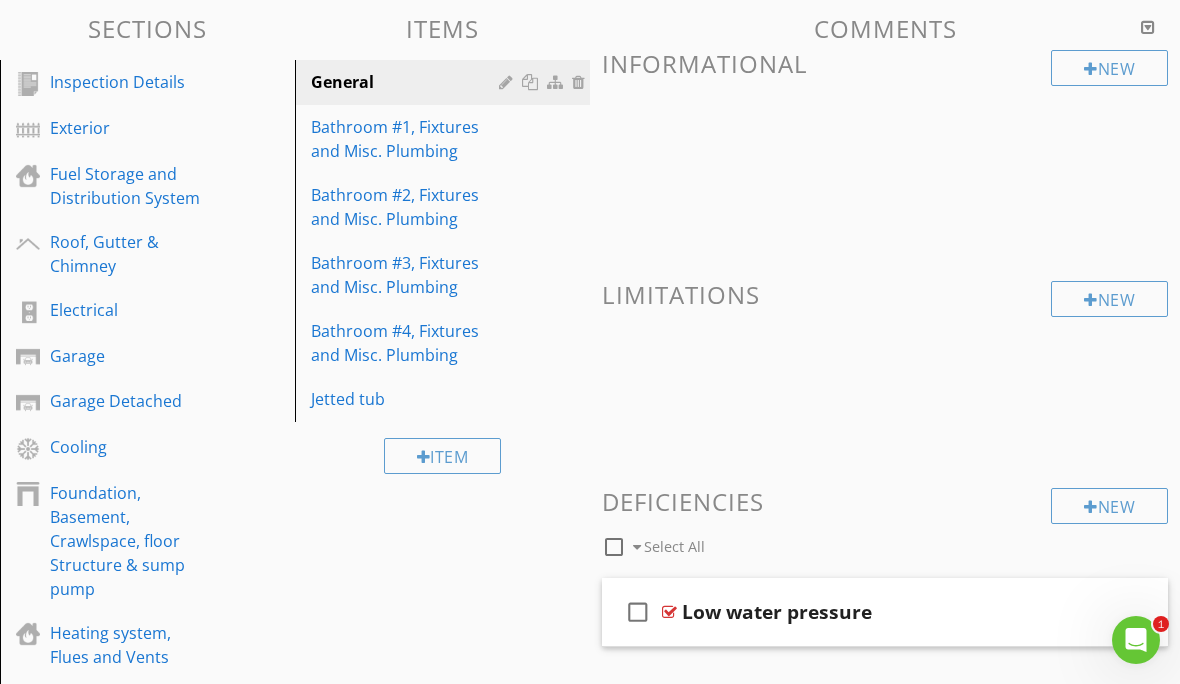click on "Bathroom #1, Fixtures and Misc. Plumbing" at bounding box center [408, 139] 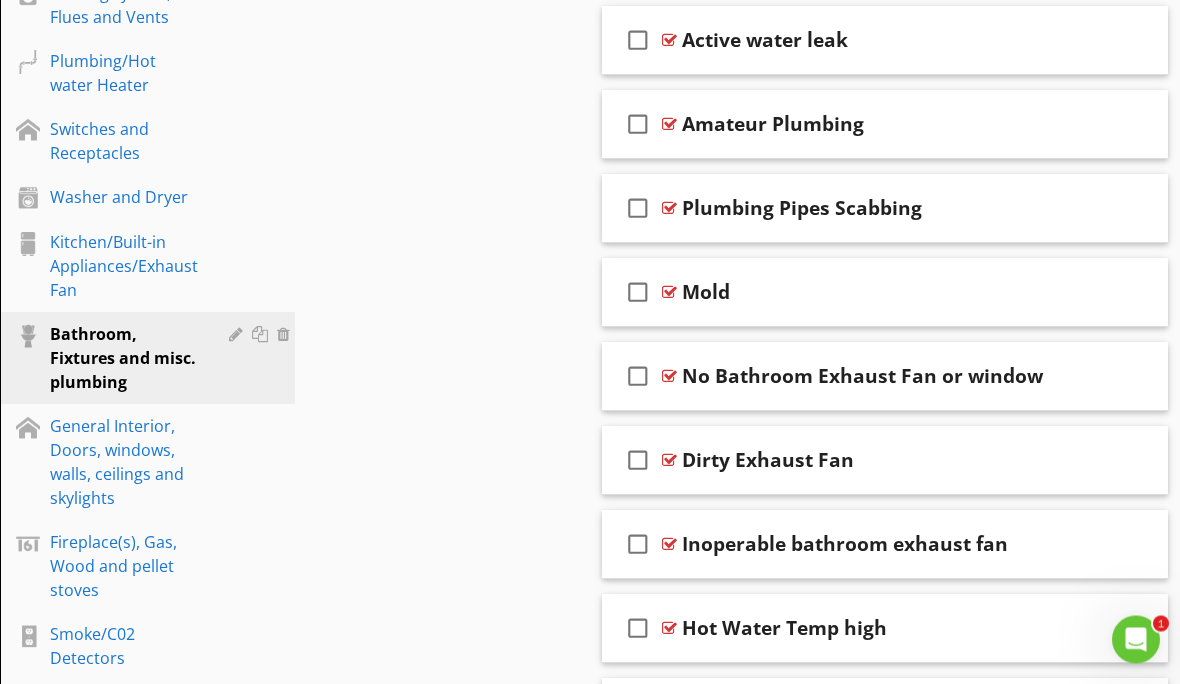 scroll, scrollTop: 861, scrollLeft: 0, axis: vertical 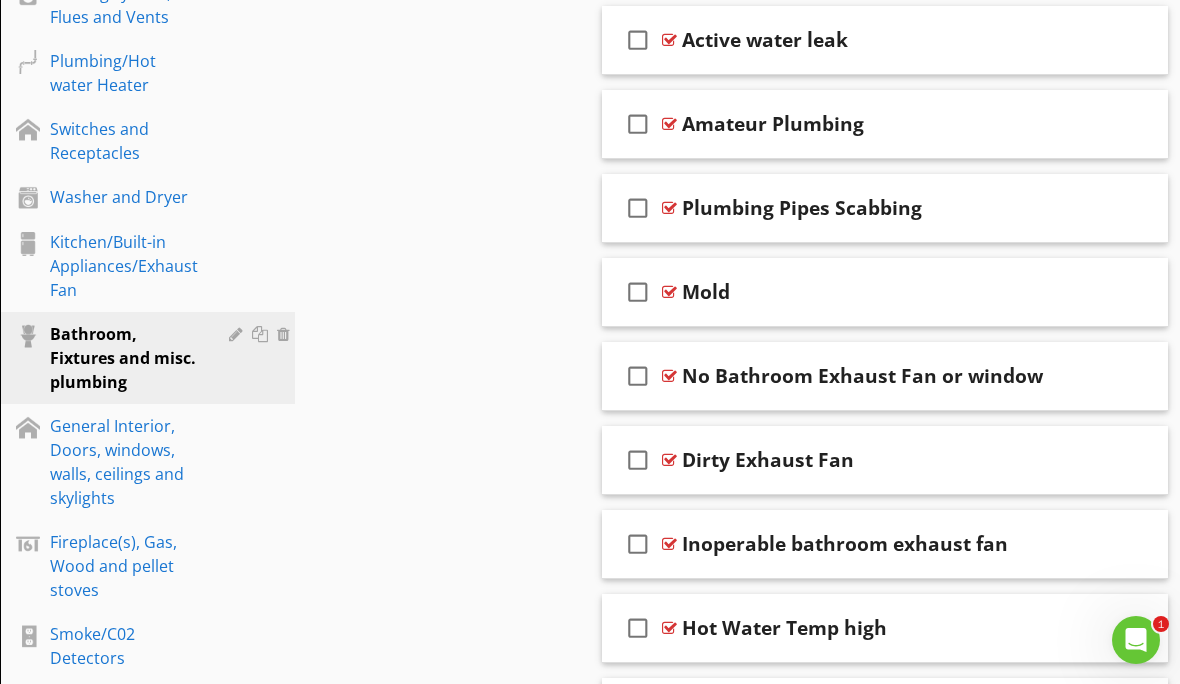click on "Dirty Exhaust Fan" at bounding box center [879, 460] 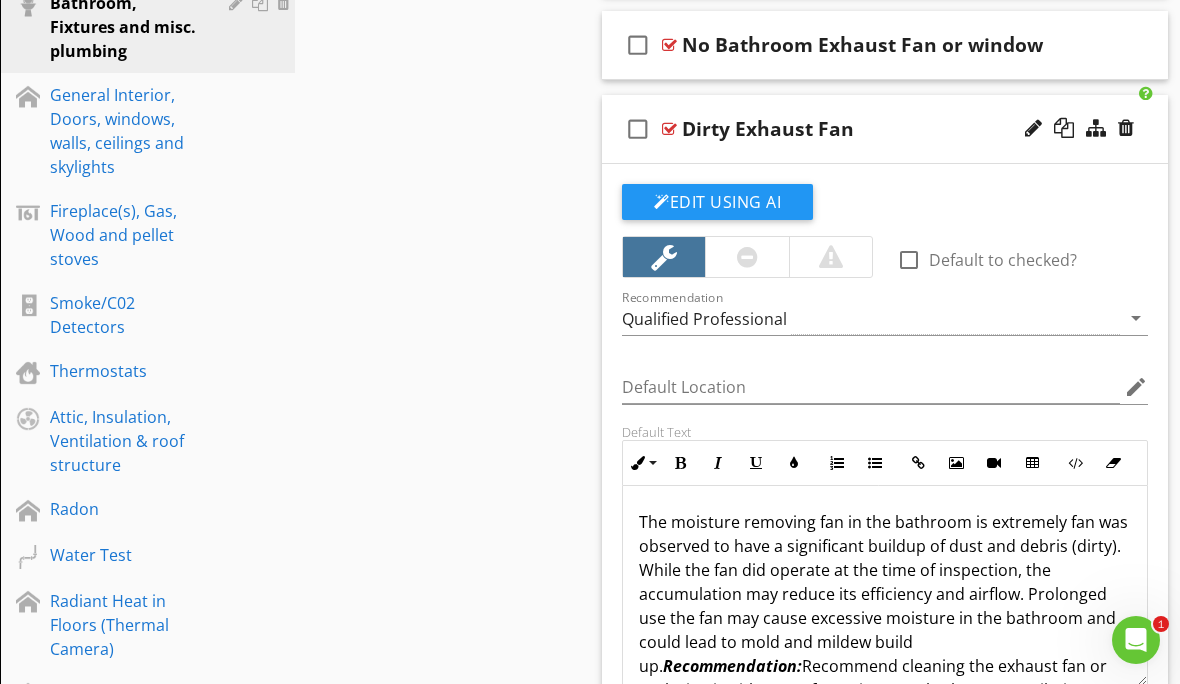 scroll, scrollTop: 1191, scrollLeft: 0, axis: vertical 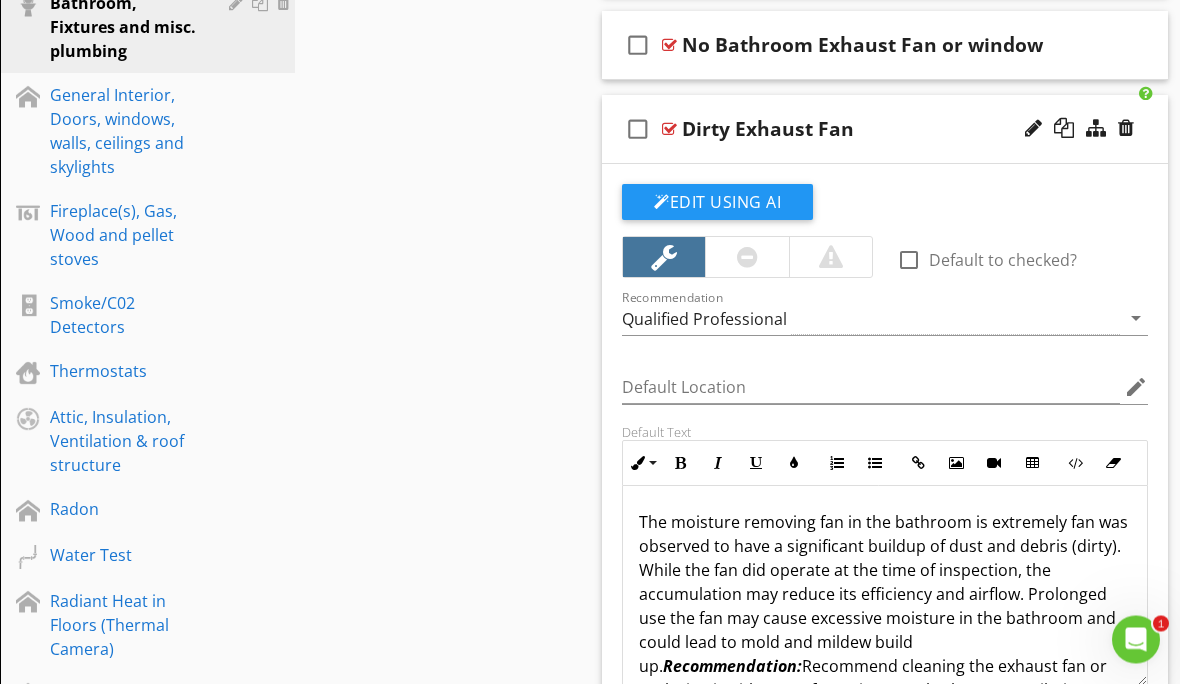 click on "Dirty Exhaust Fan" at bounding box center [879, 130] 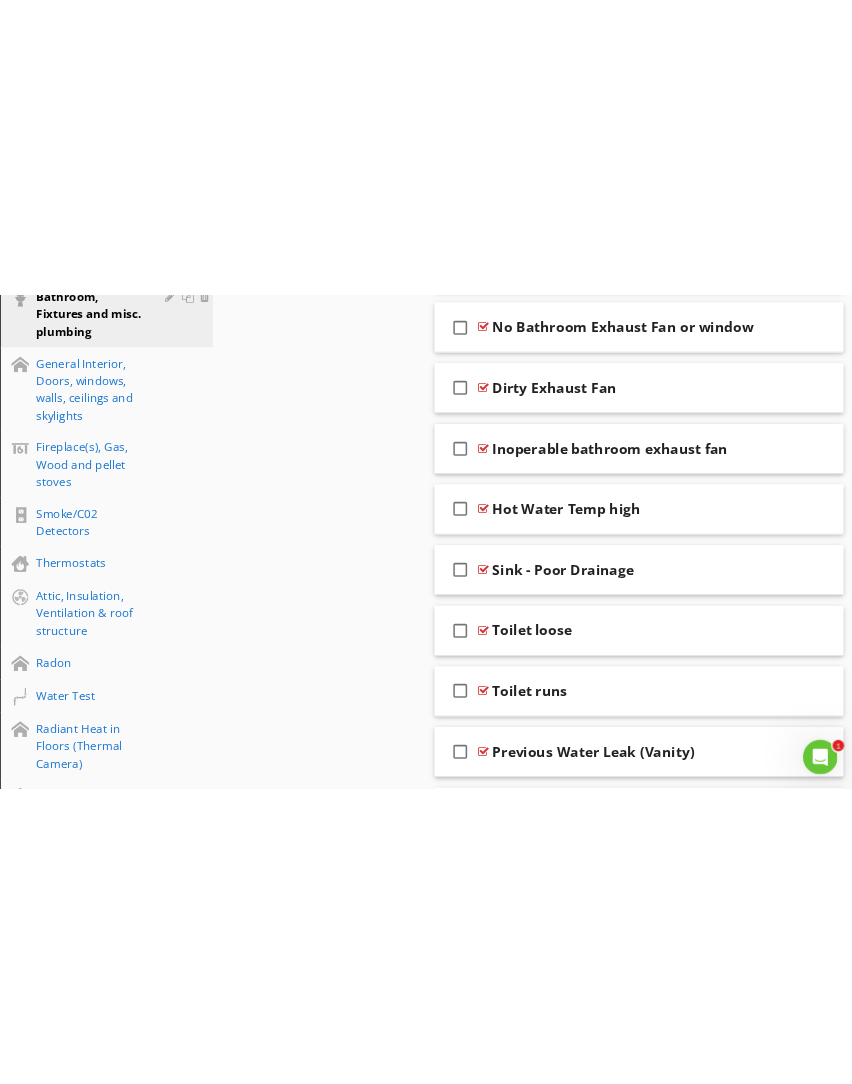 scroll, scrollTop: 1096, scrollLeft: 0, axis: vertical 